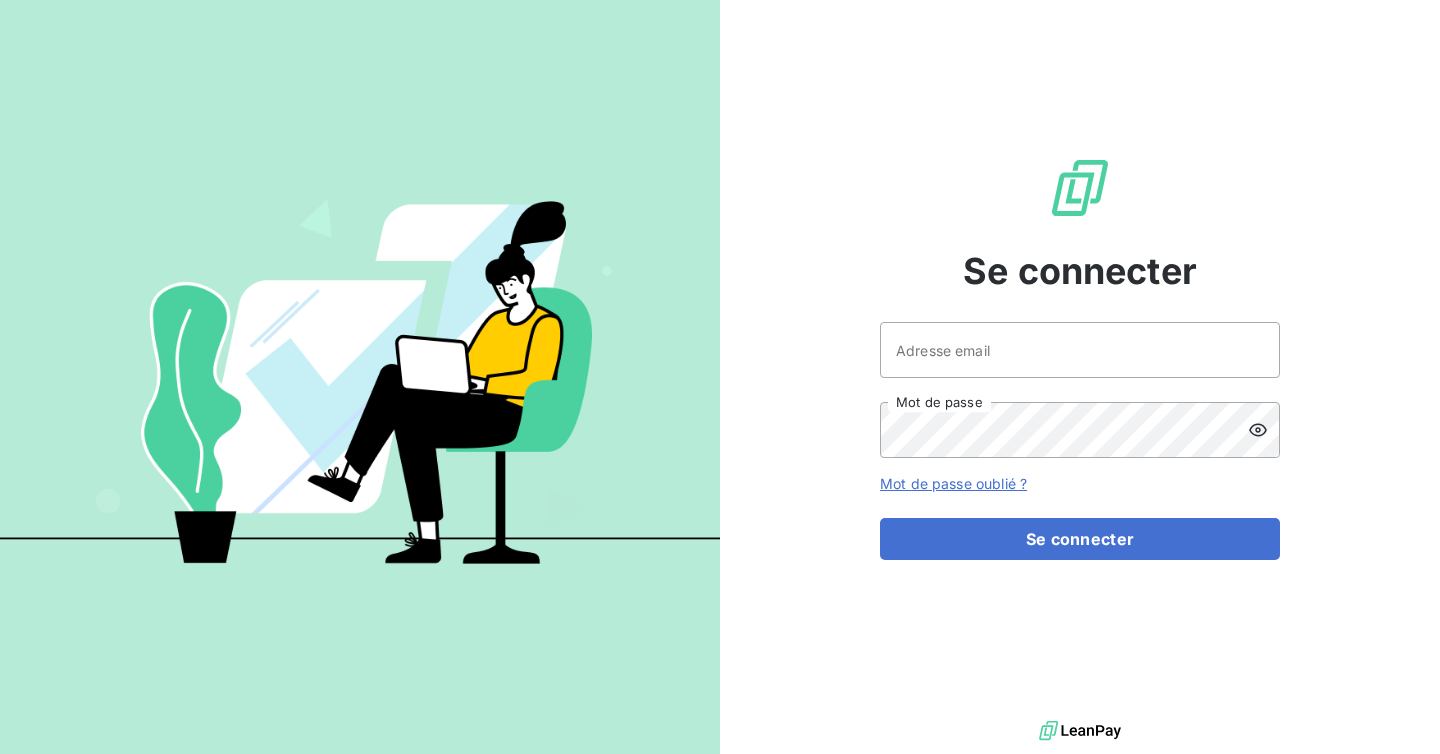 scroll, scrollTop: 0, scrollLeft: 0, axis: both 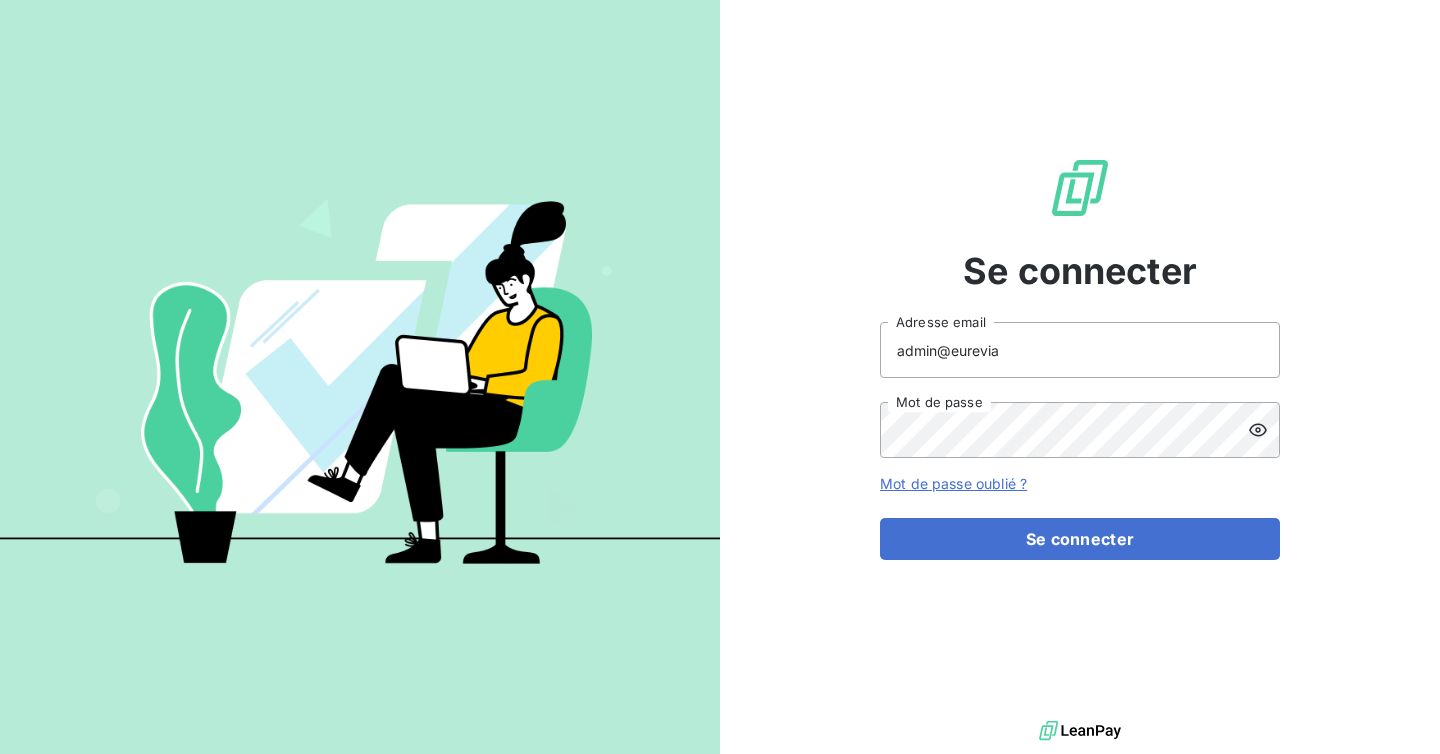 click on "admin@eurevia" at bounding box center [1080, 350] 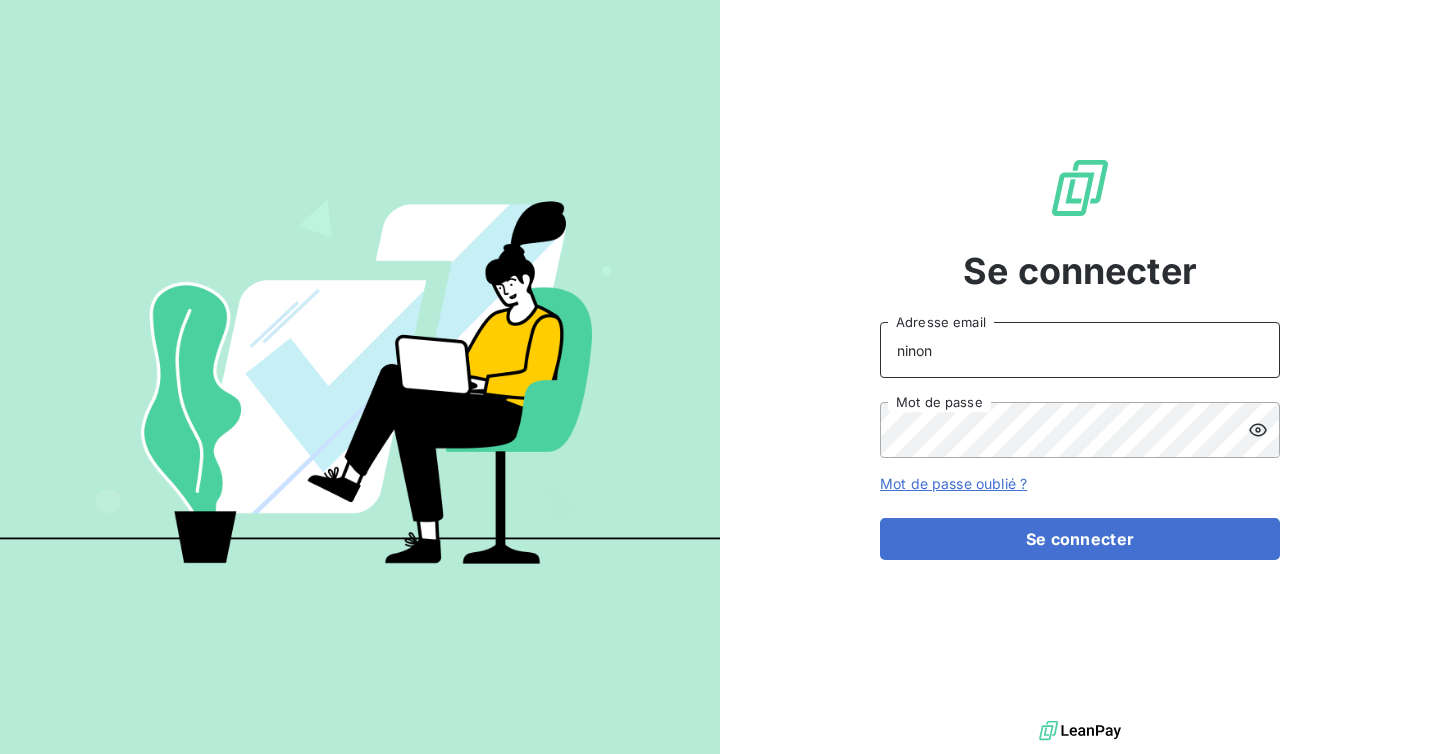 type on "ninon@leanpay.fr" 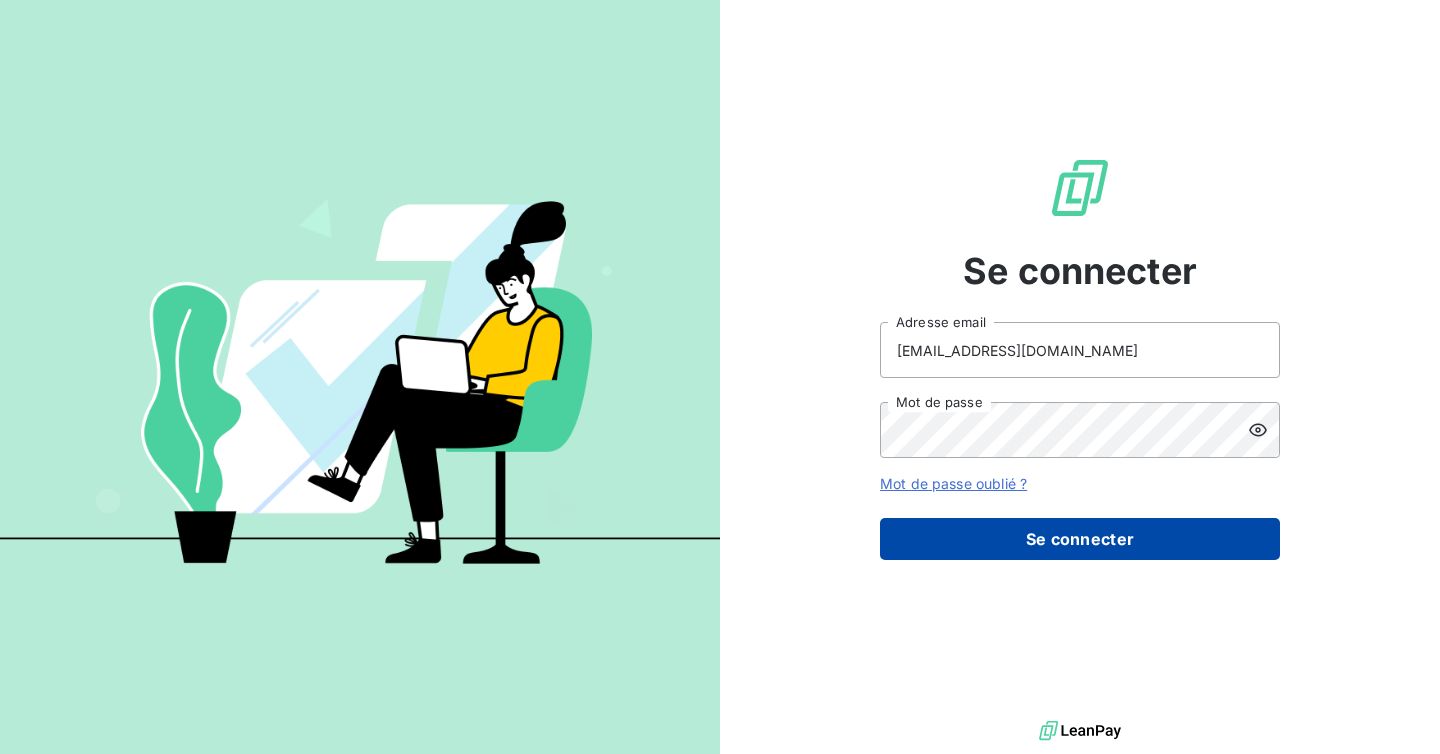 click on "Se connecter" at bounding box center [1080, 539] 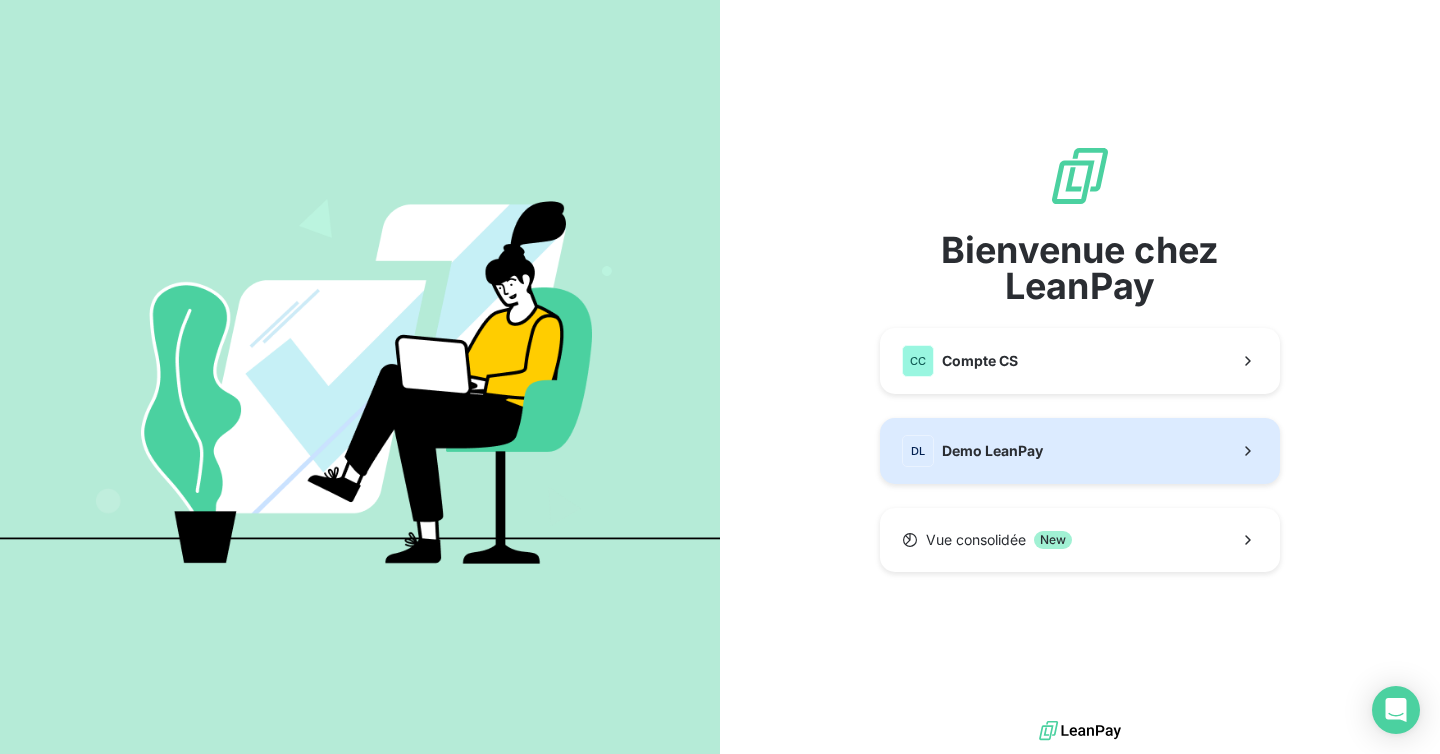 click on "DL Demo LeanPay" at bounding box center [1080, 451] 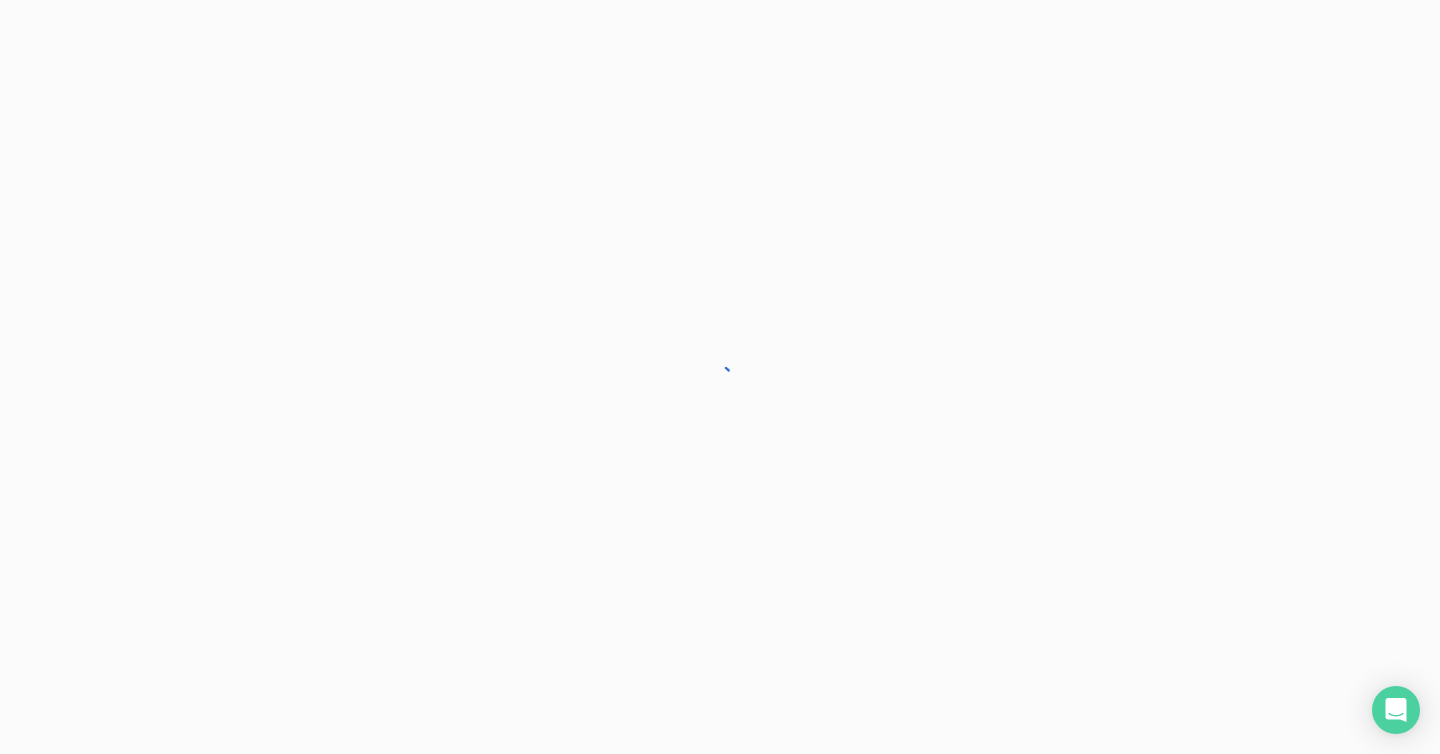 scroll, scrollTop: 0, scrollLeft: 0, axis: both 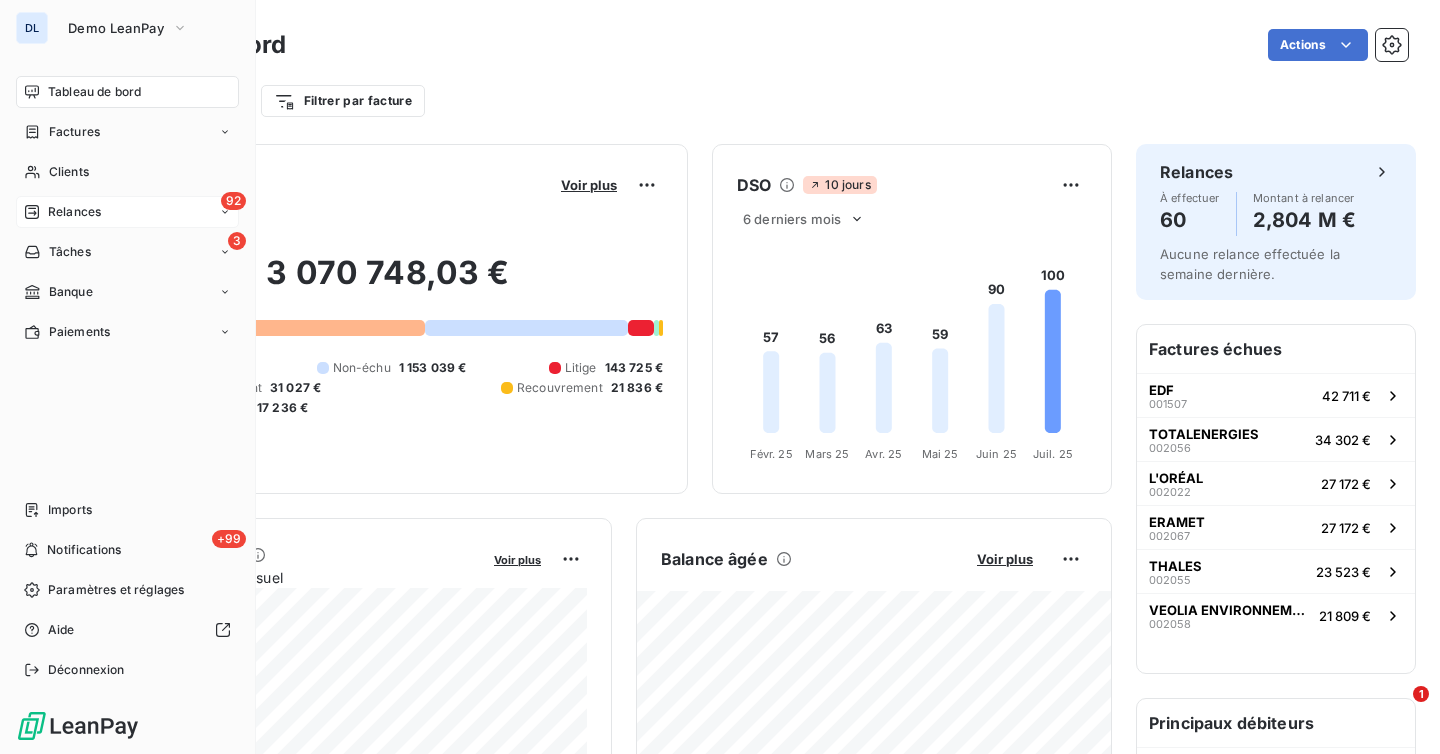 click on "Relances" at bounding box center (74, 212) 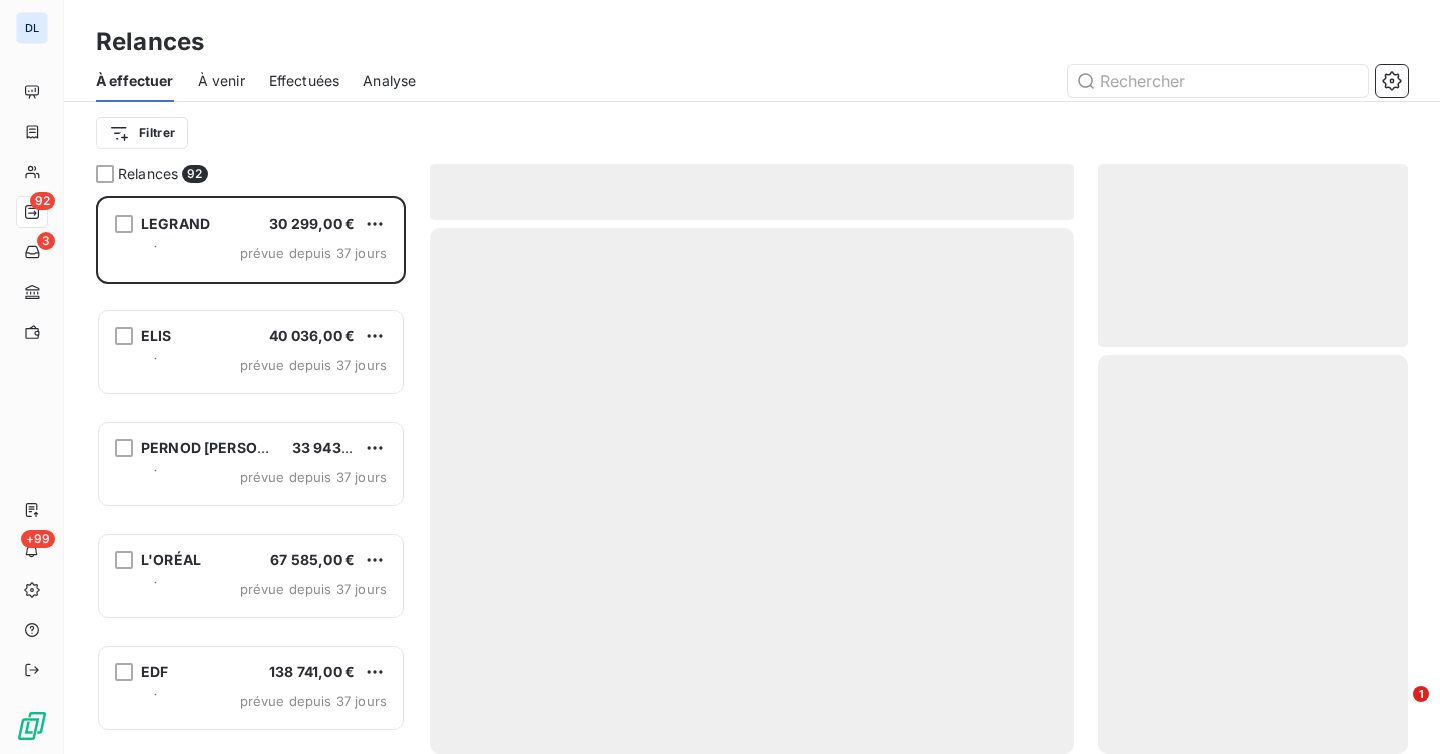 scroll, scrollTop: 1, scrollLeft: 1, axis: both 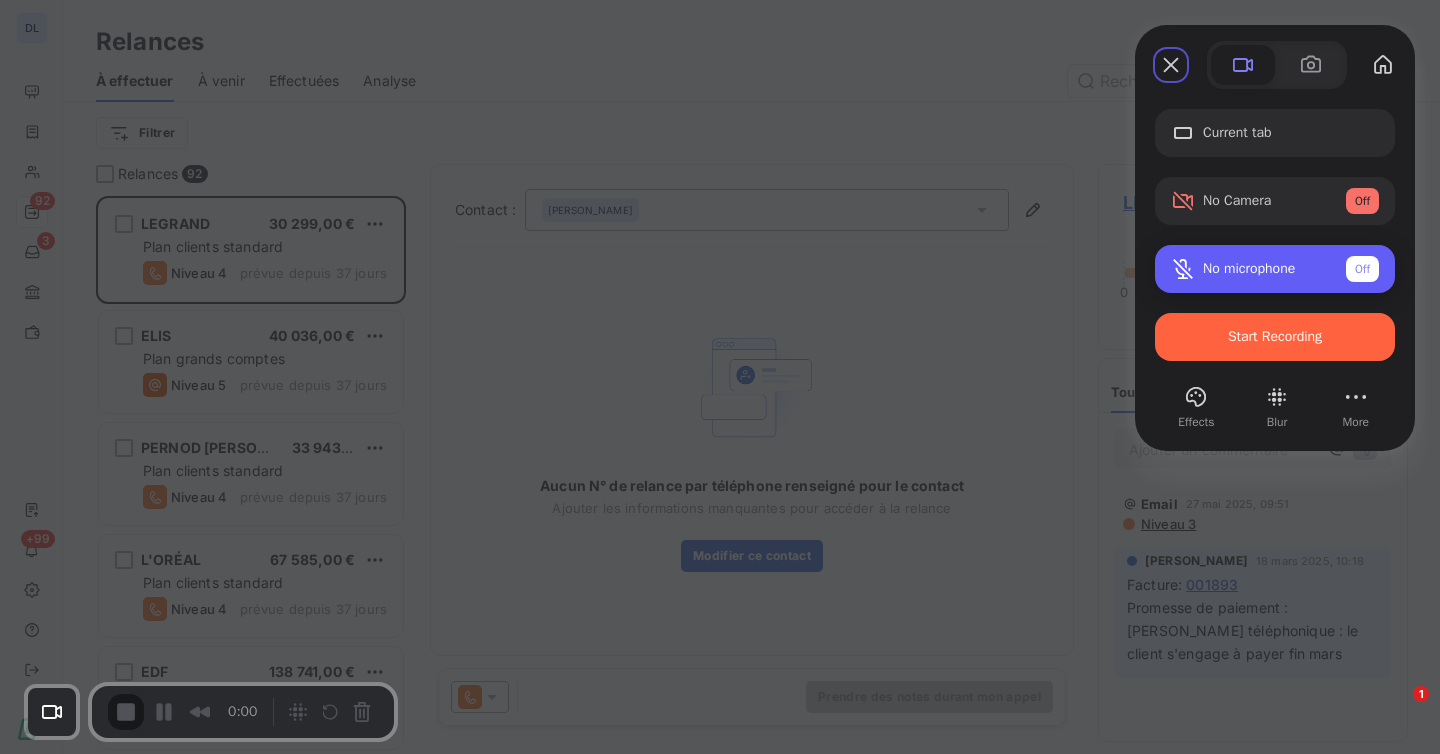 click on "Off" at bounding box center [1362, 269] 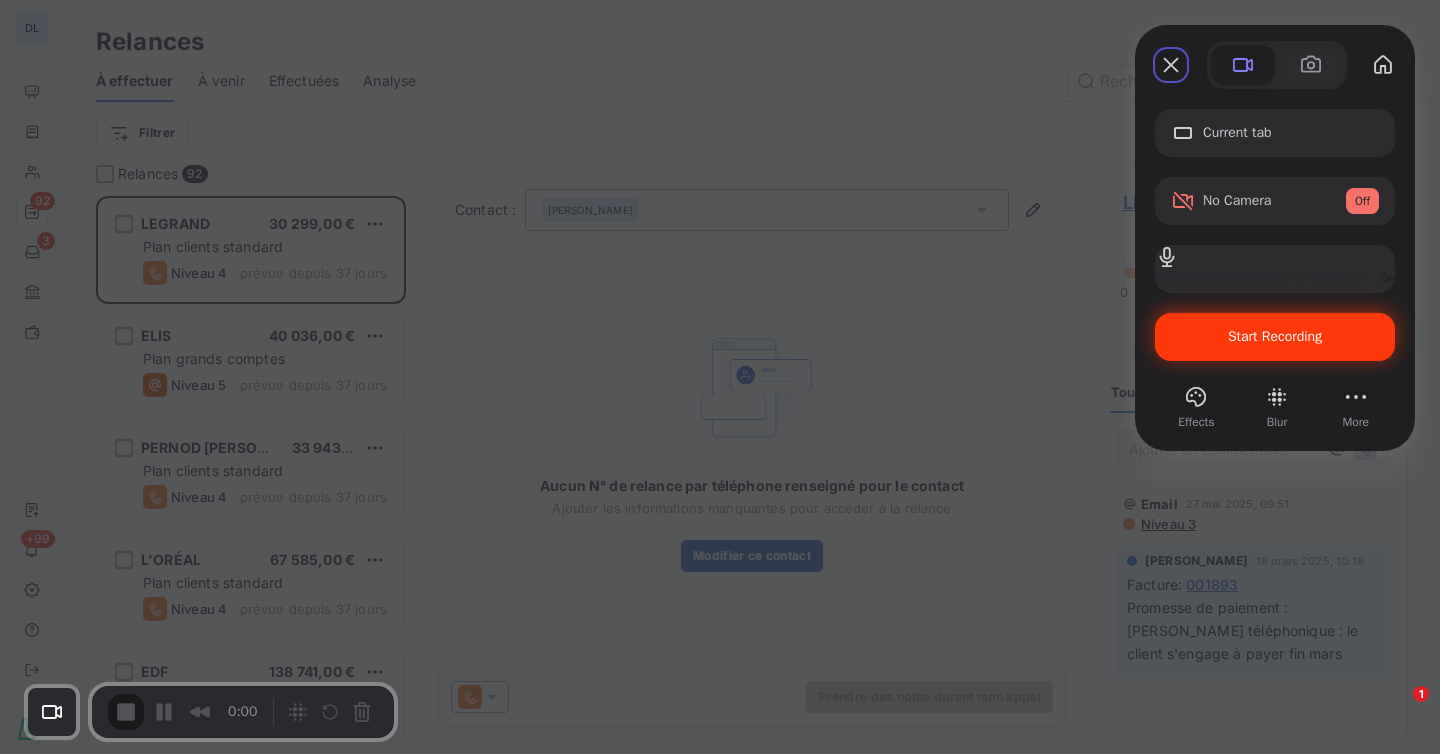 click on "Start Recording" at bounding box center (1275, 336) 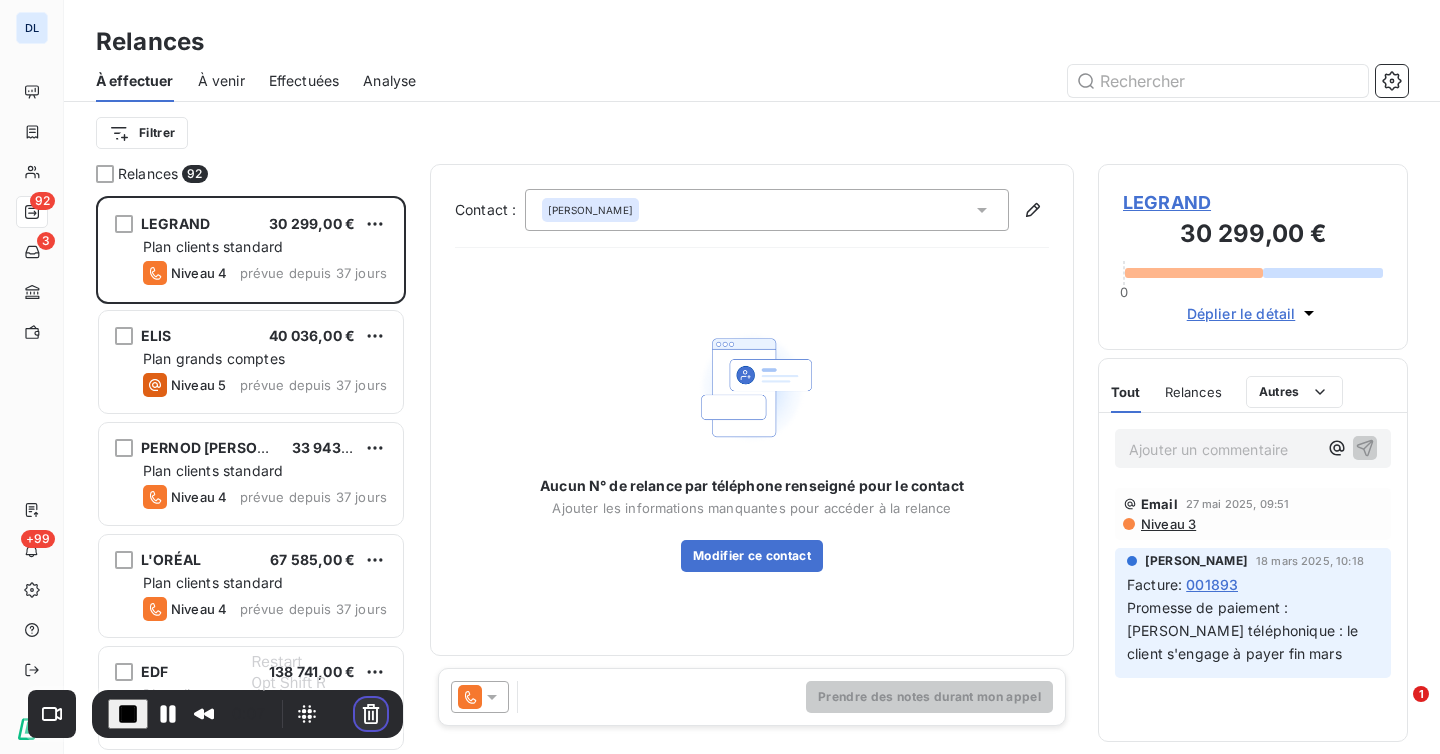 click at bounding box center [371, 714] 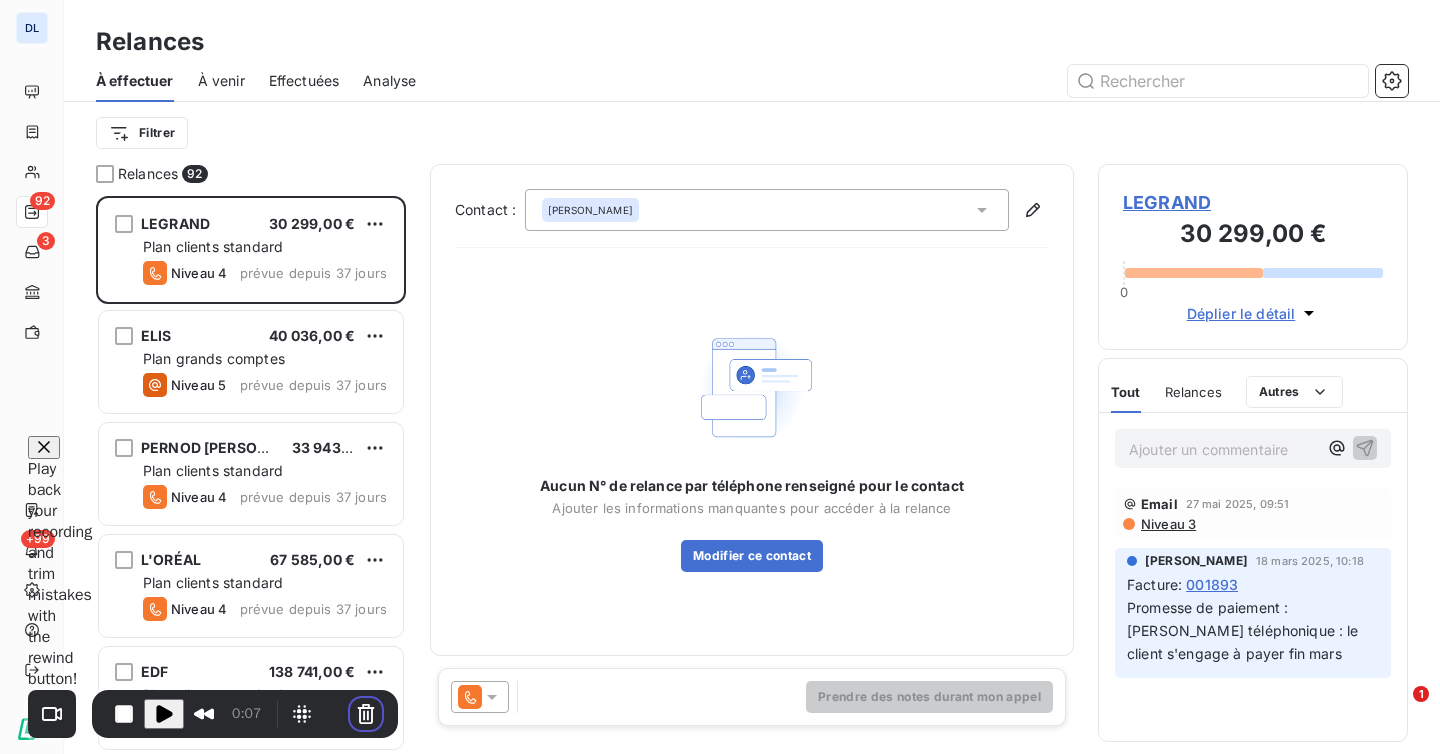 click on "Cancel recording" at bounding box center (551, 923) 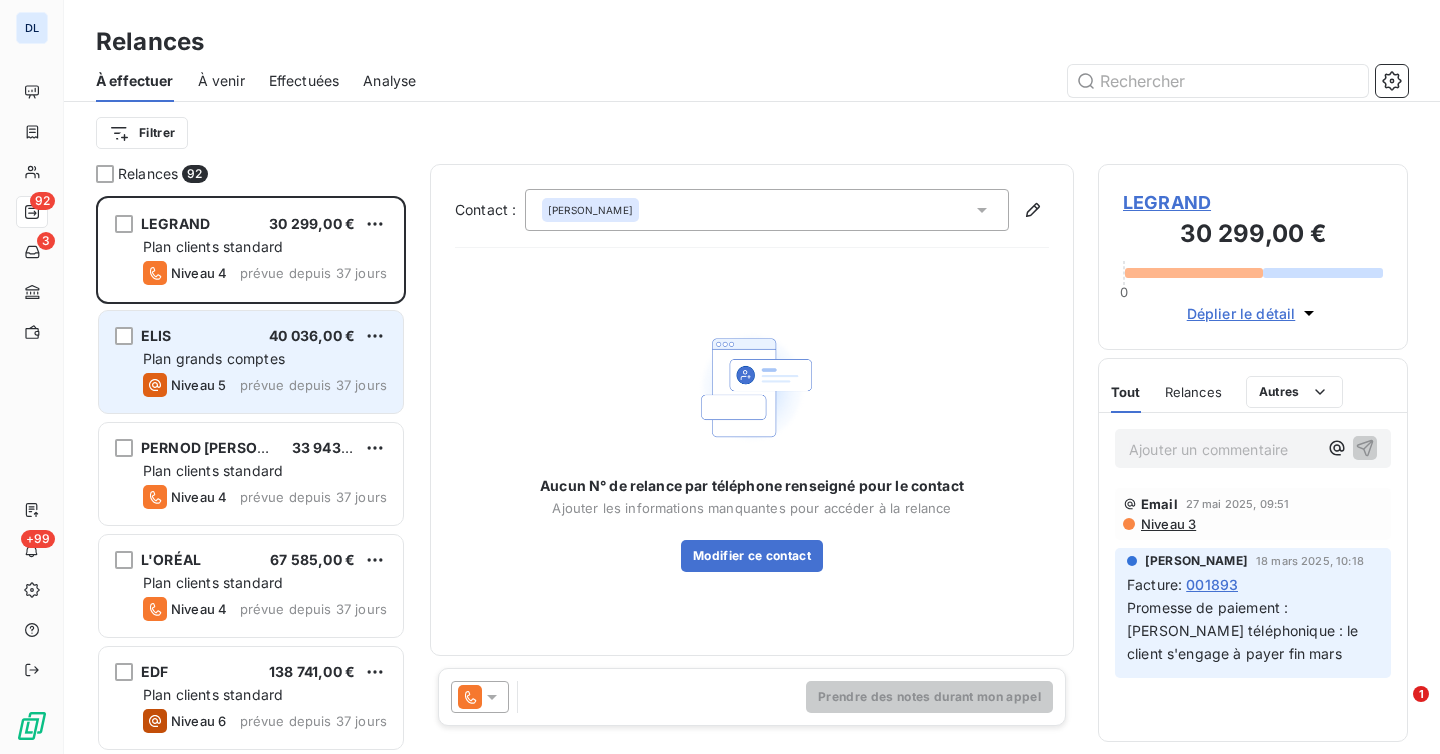 click on "Niveau 5 prévue depuis 37 jours" at bounding box center [265, 385] 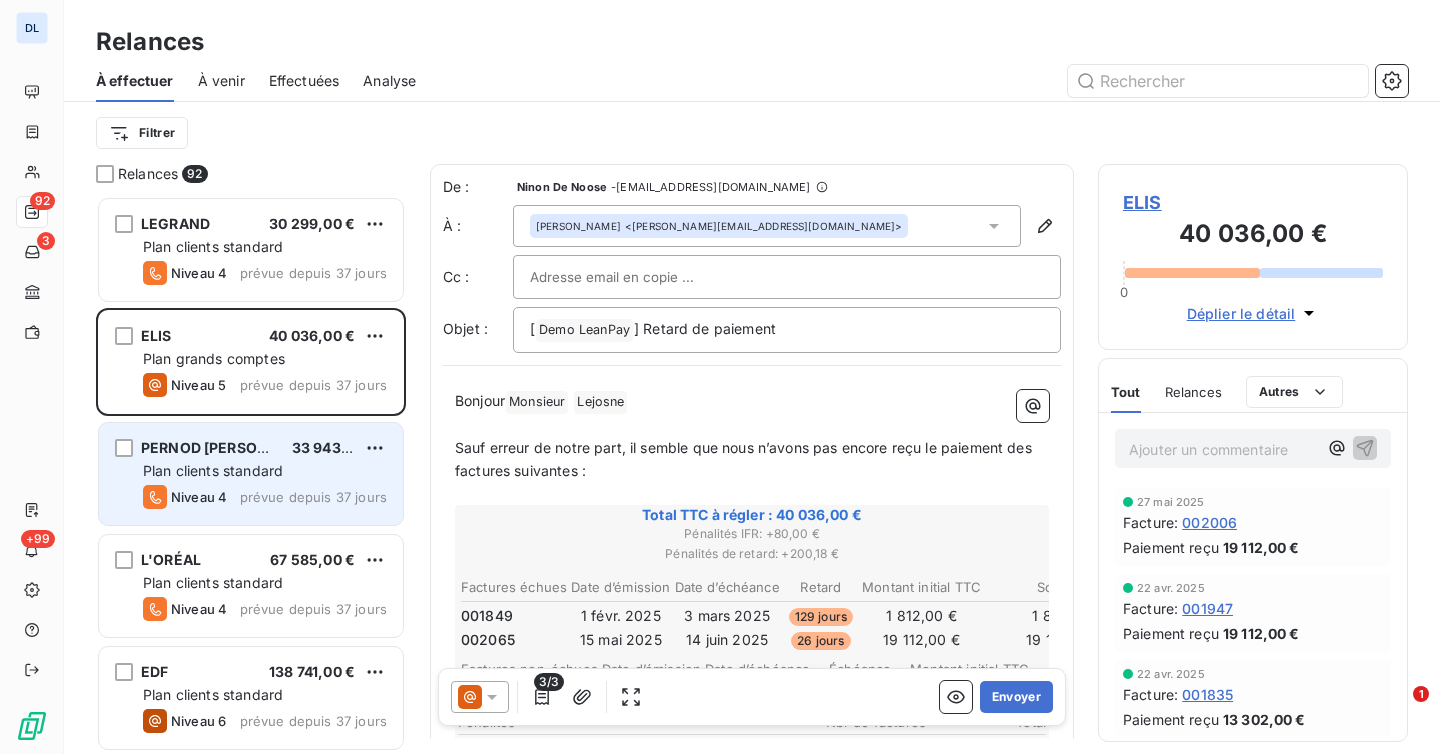 click on "Niveau 4 prévue depuis 37 jours" at bounding box center [265, 497] 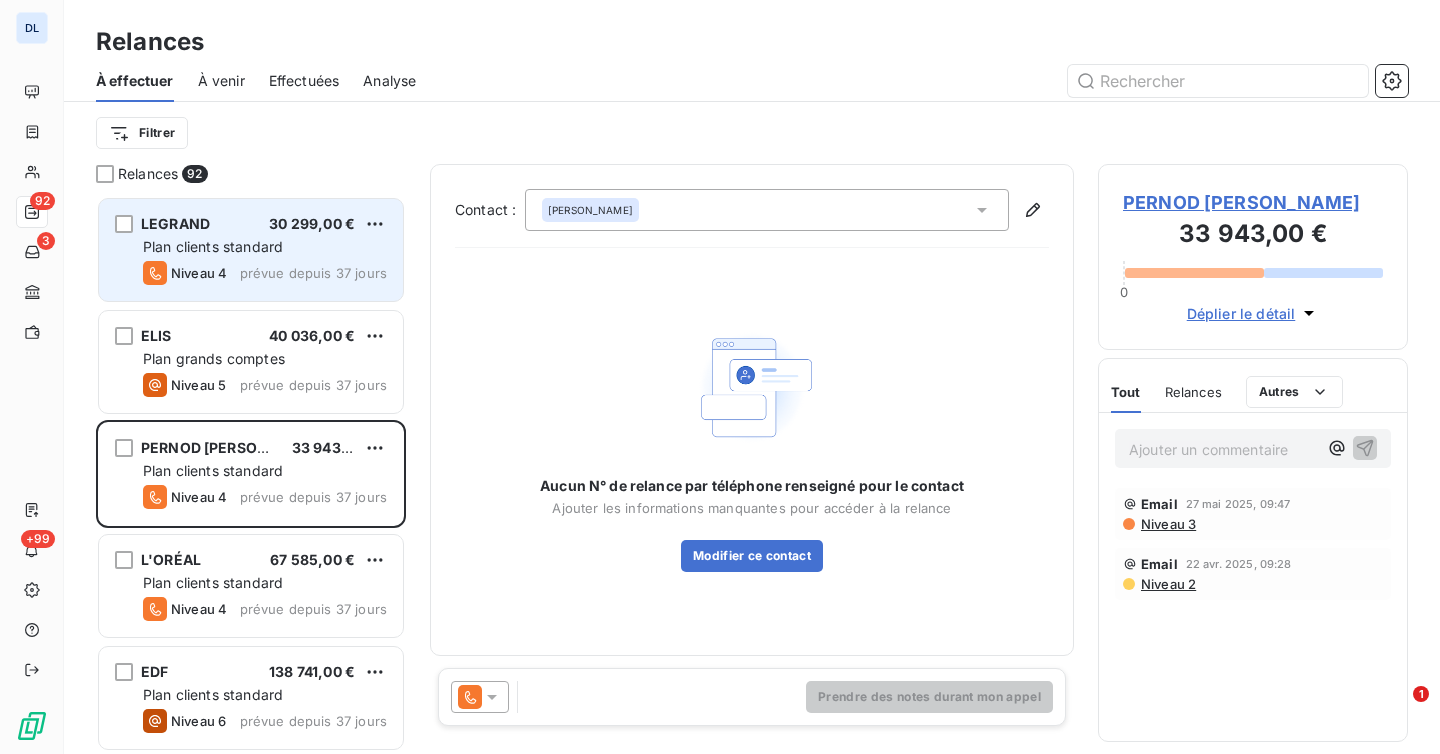 click on "Plan clients standard" at bounding box center (213, 246) 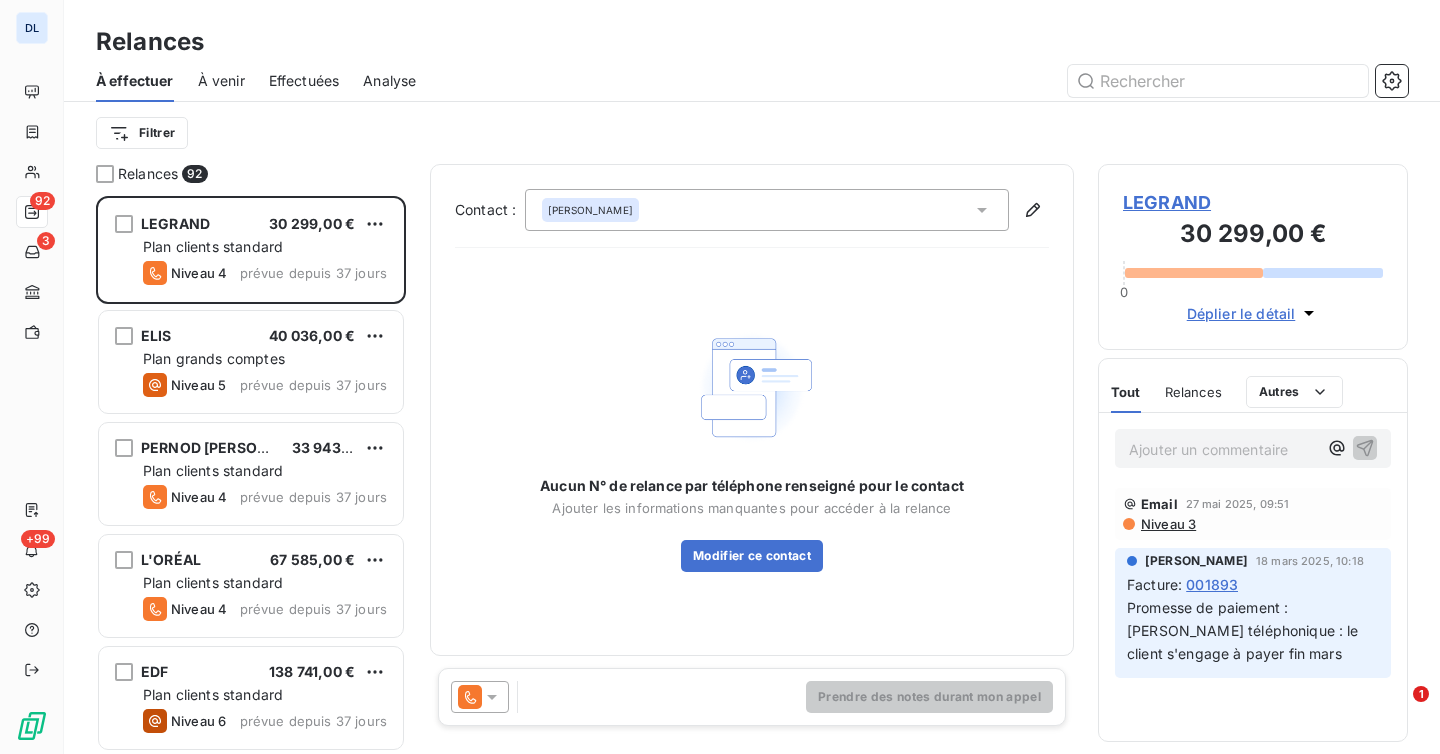 click on "[PERSON_NAME]" at bounding box center (767, 210) 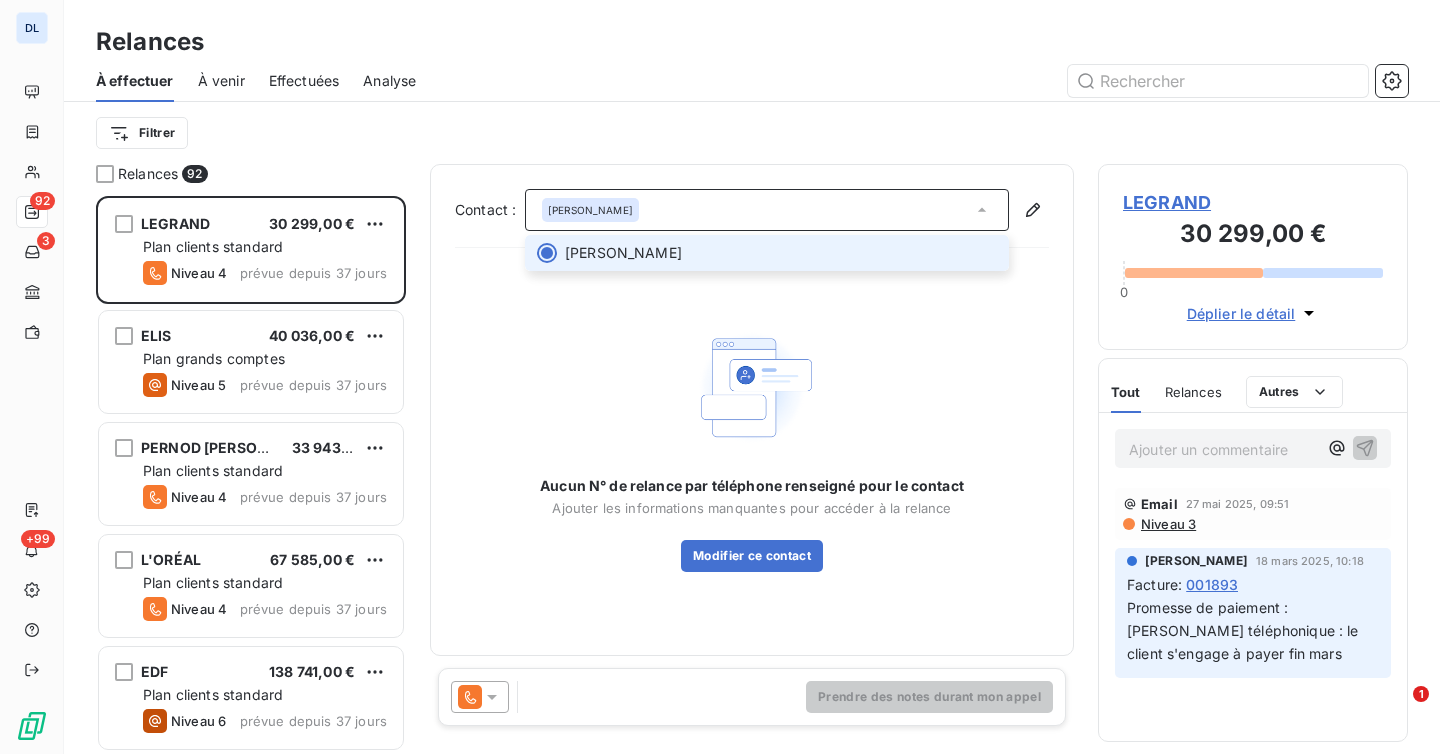 click on "[PERSON_NAME]" at bounding box center [767, 210] 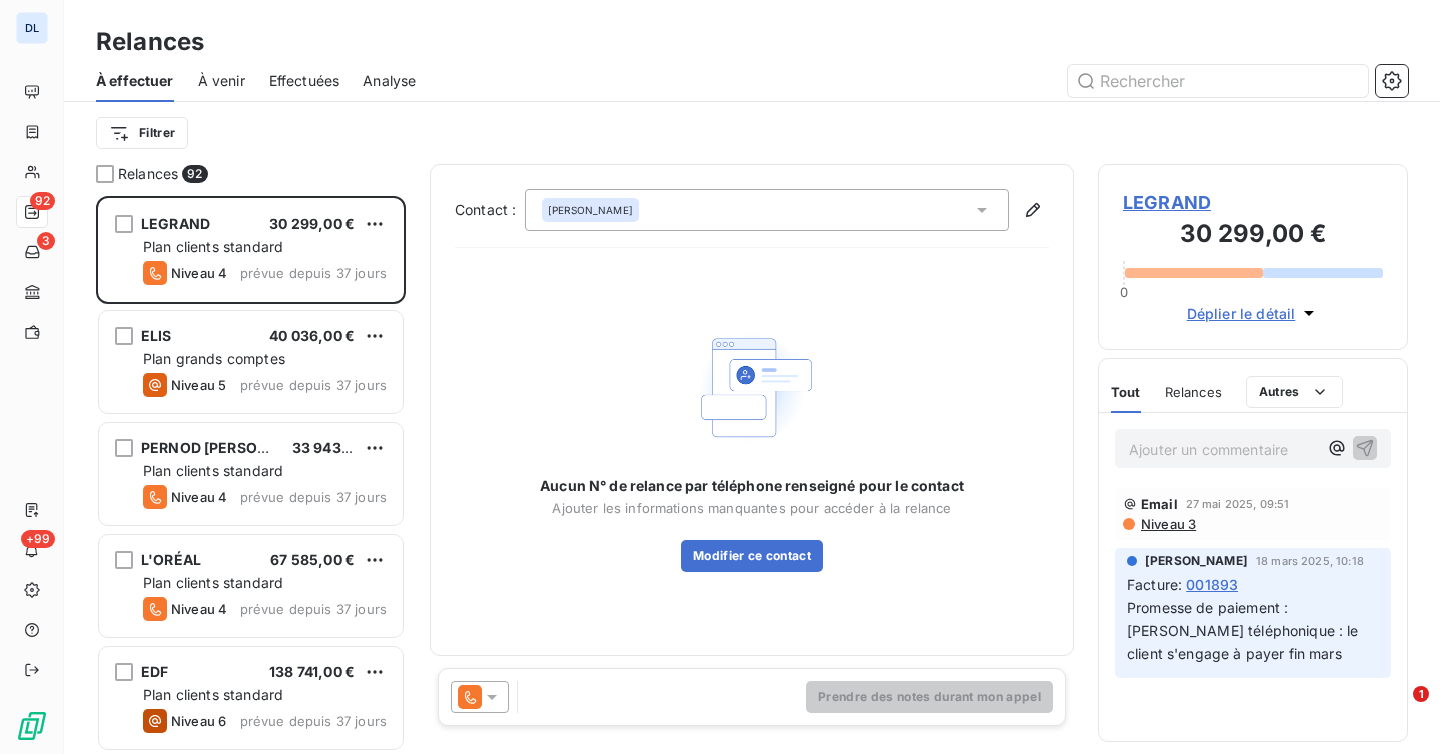 click on "LEGRAND" at bounding box center (1253, 202) 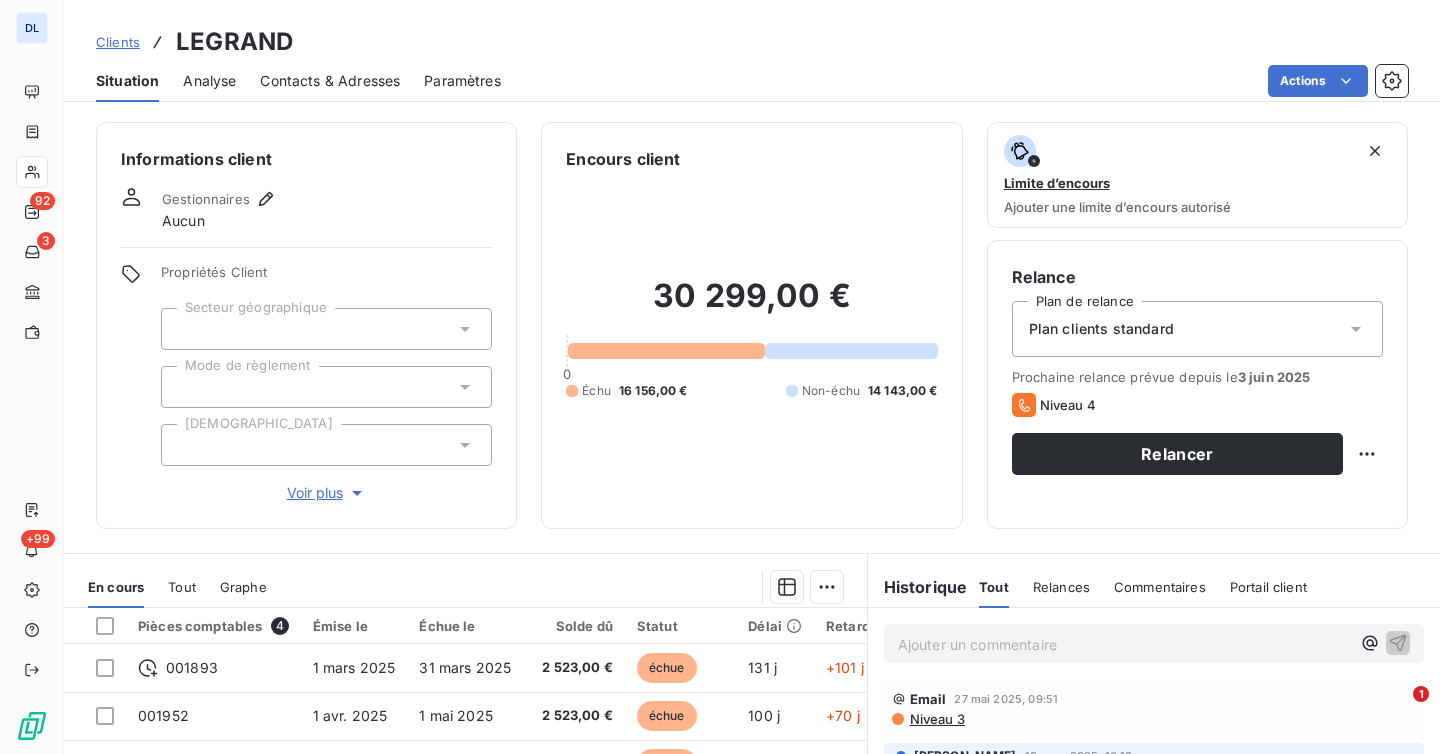 click on "Contacts & Adresses" at bounding box center (330, 81) 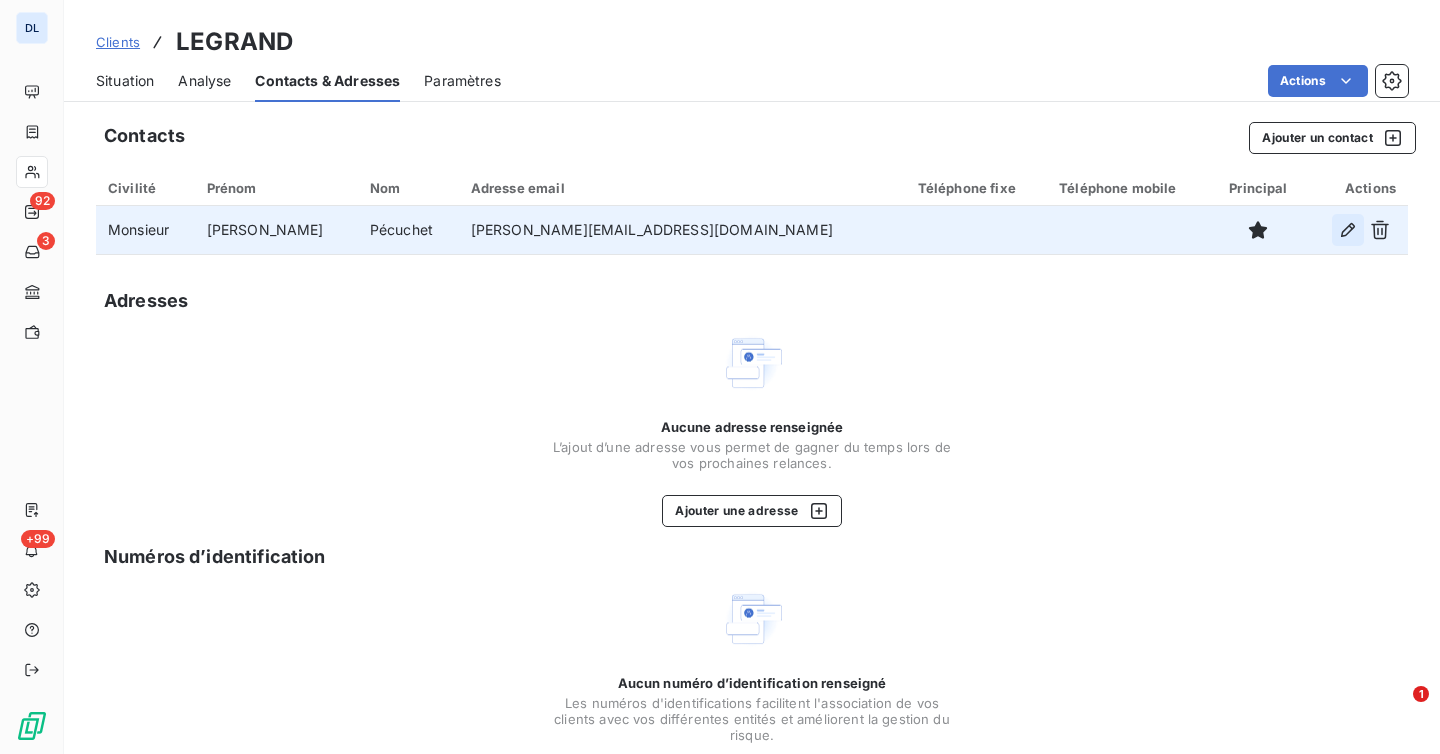 click 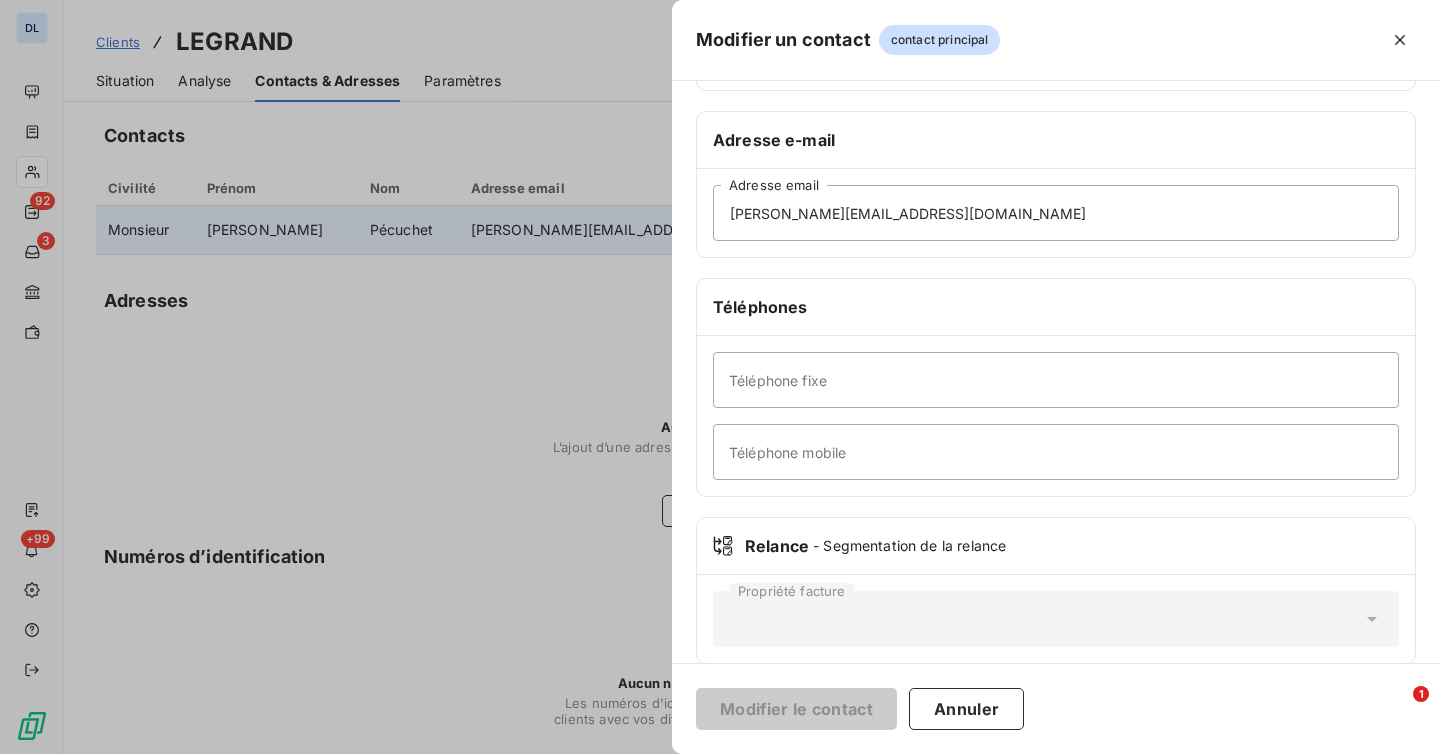 scroll, scrollTop: 330, scrollLeft: 0, axis: vertical 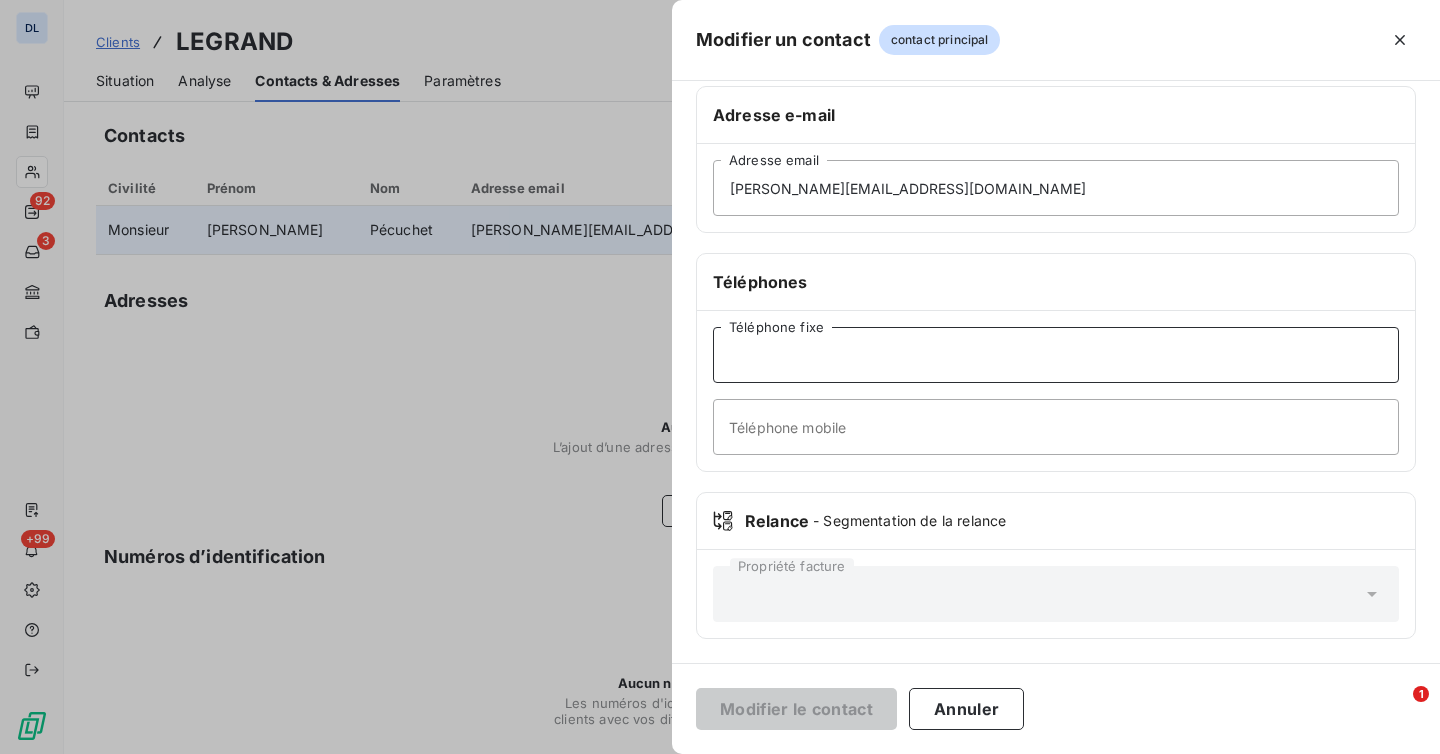 click on "Téléphone fixe" at bounding box center [1056, 355] 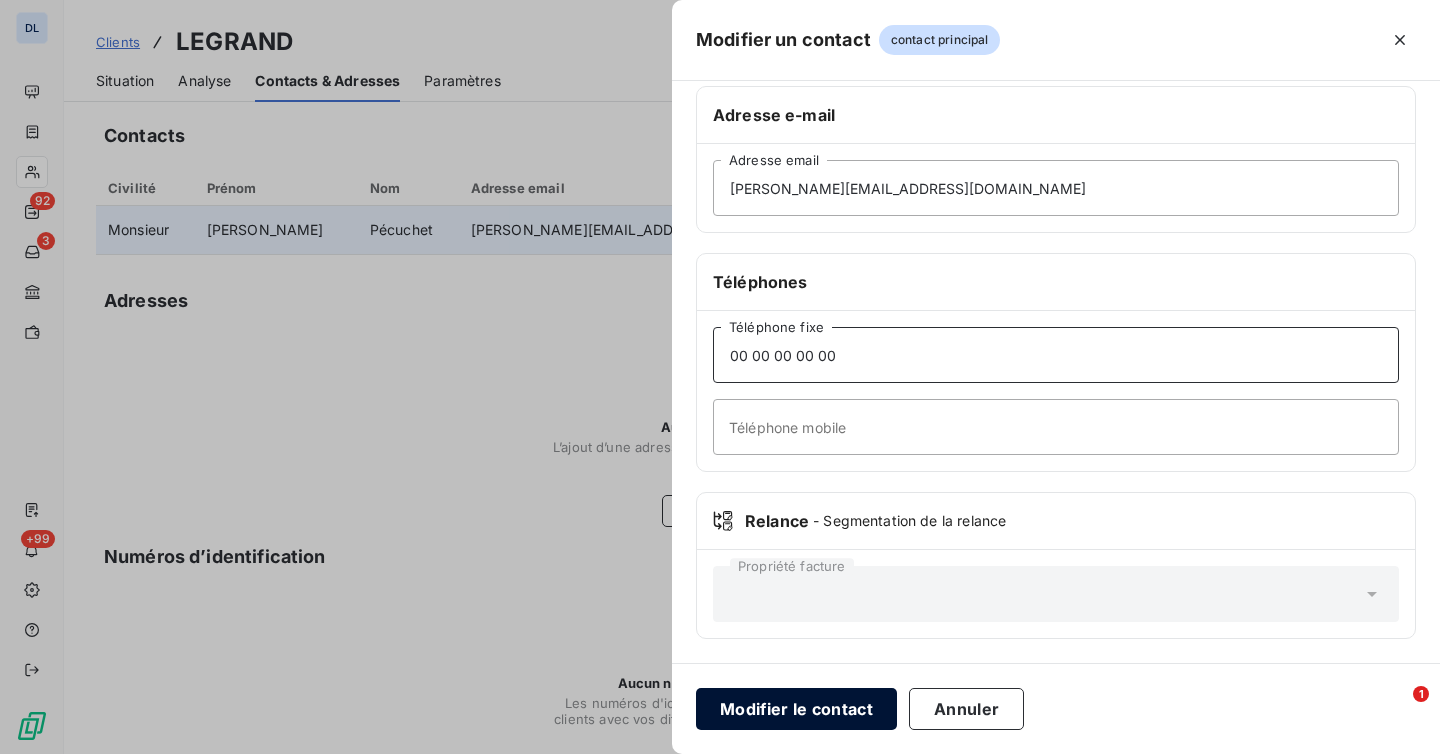 type on "00 00 00 00 00" 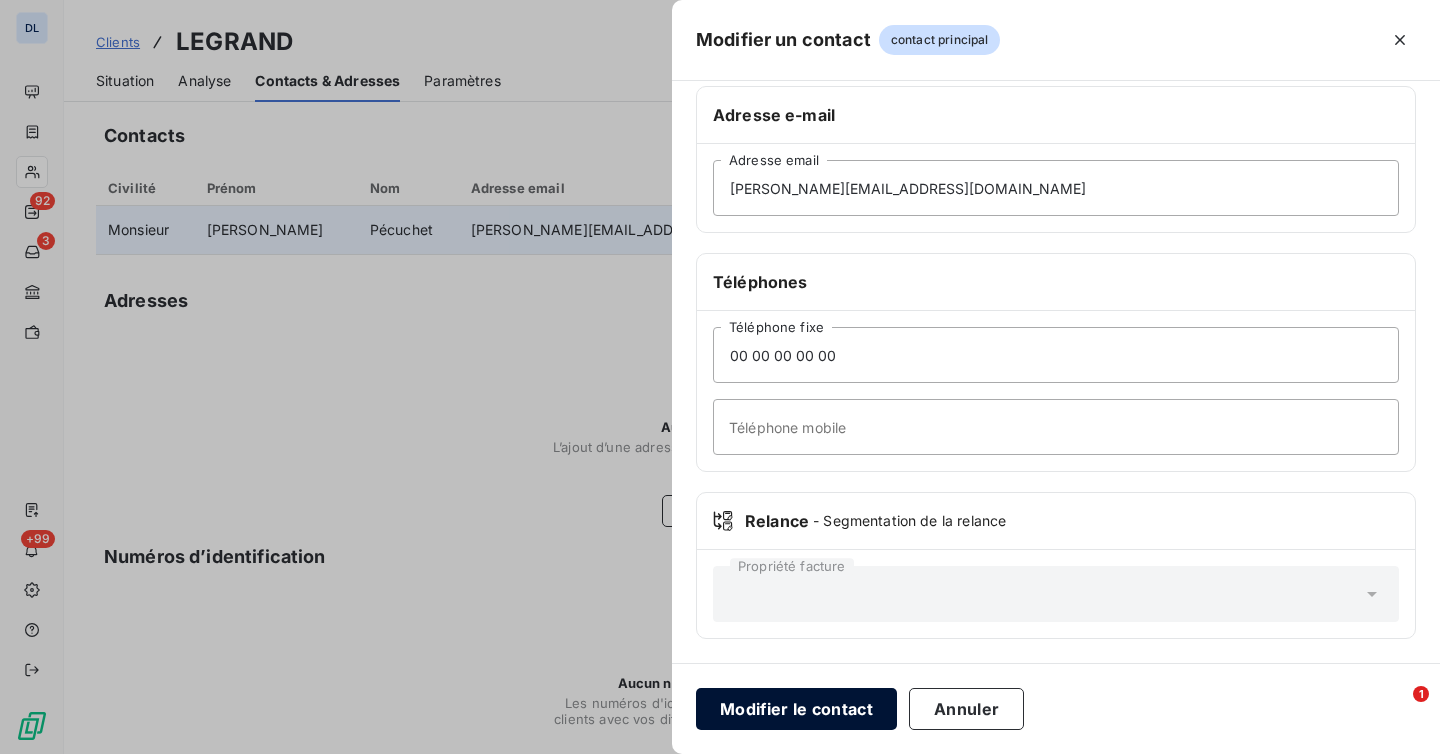 click on "Modifier le contact" at bounding box center (796, 709) 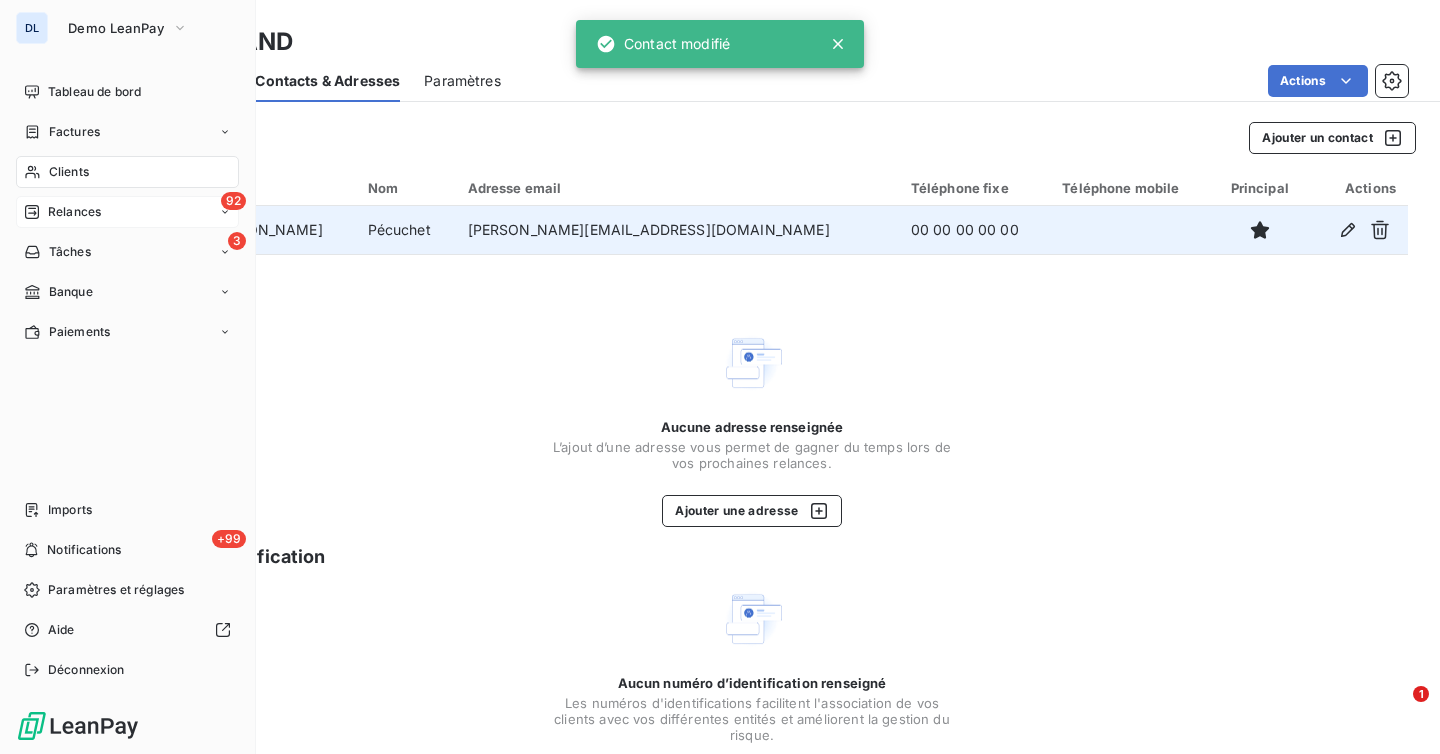 click on "Relances" at bounding box center (74, 212) 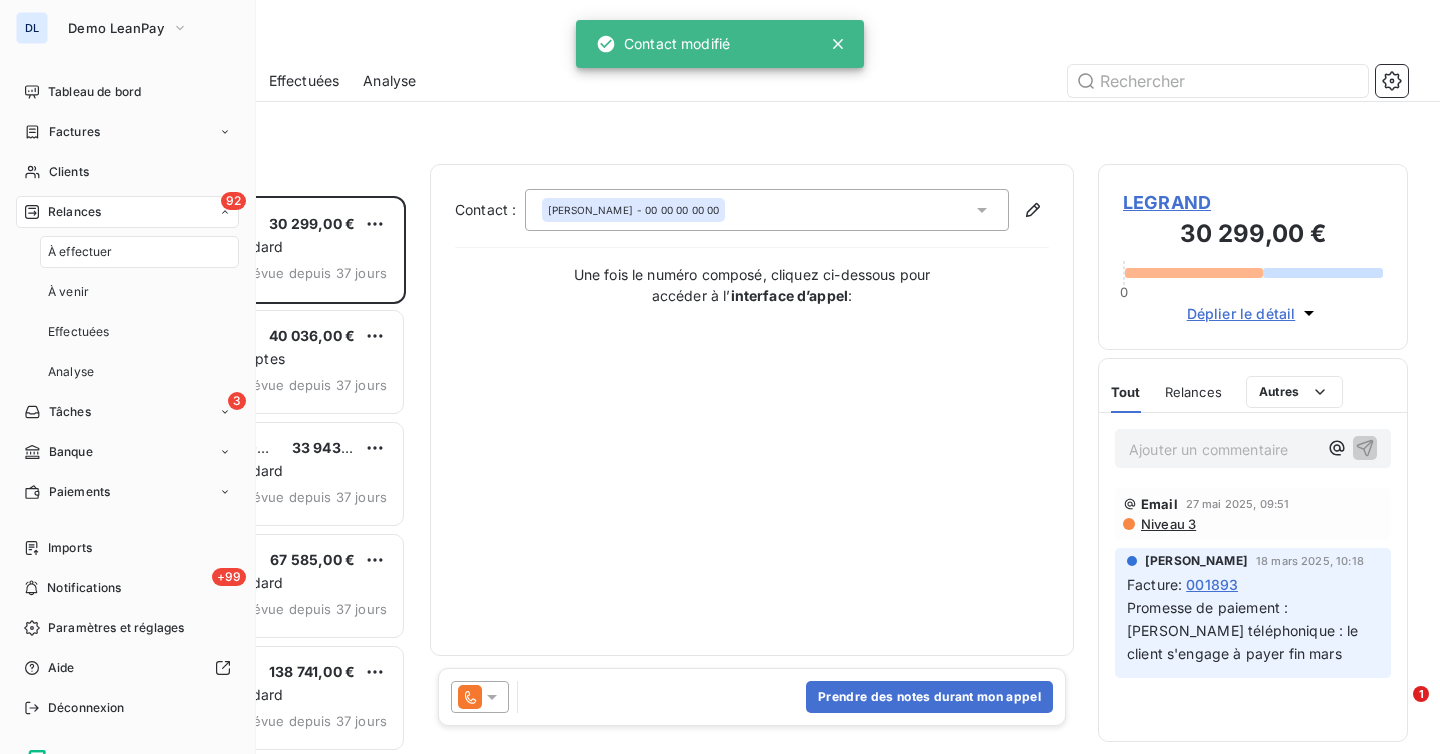 scroll, scrollTop: 1, scrollLeft: 1, axis: both 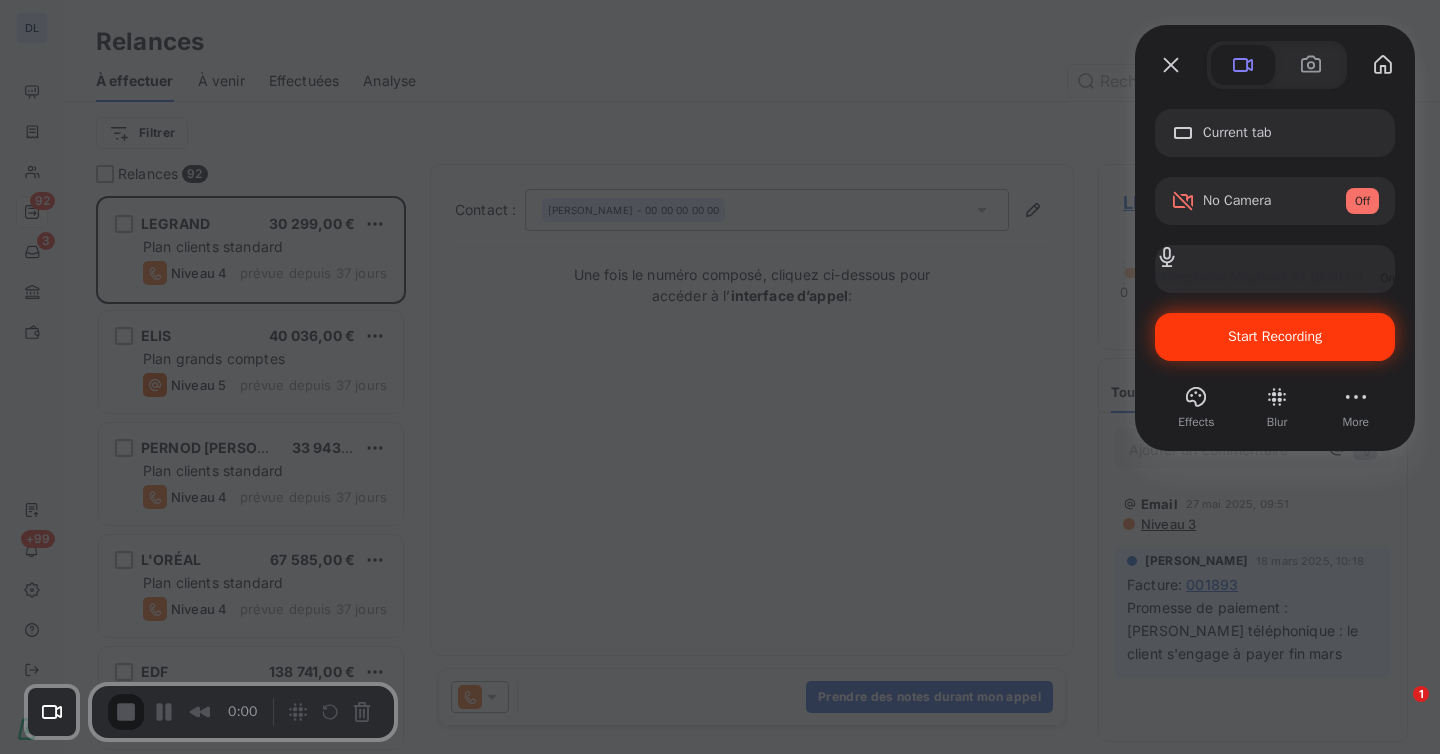 click on "Start Recording" at bounding box center [1275, 336] 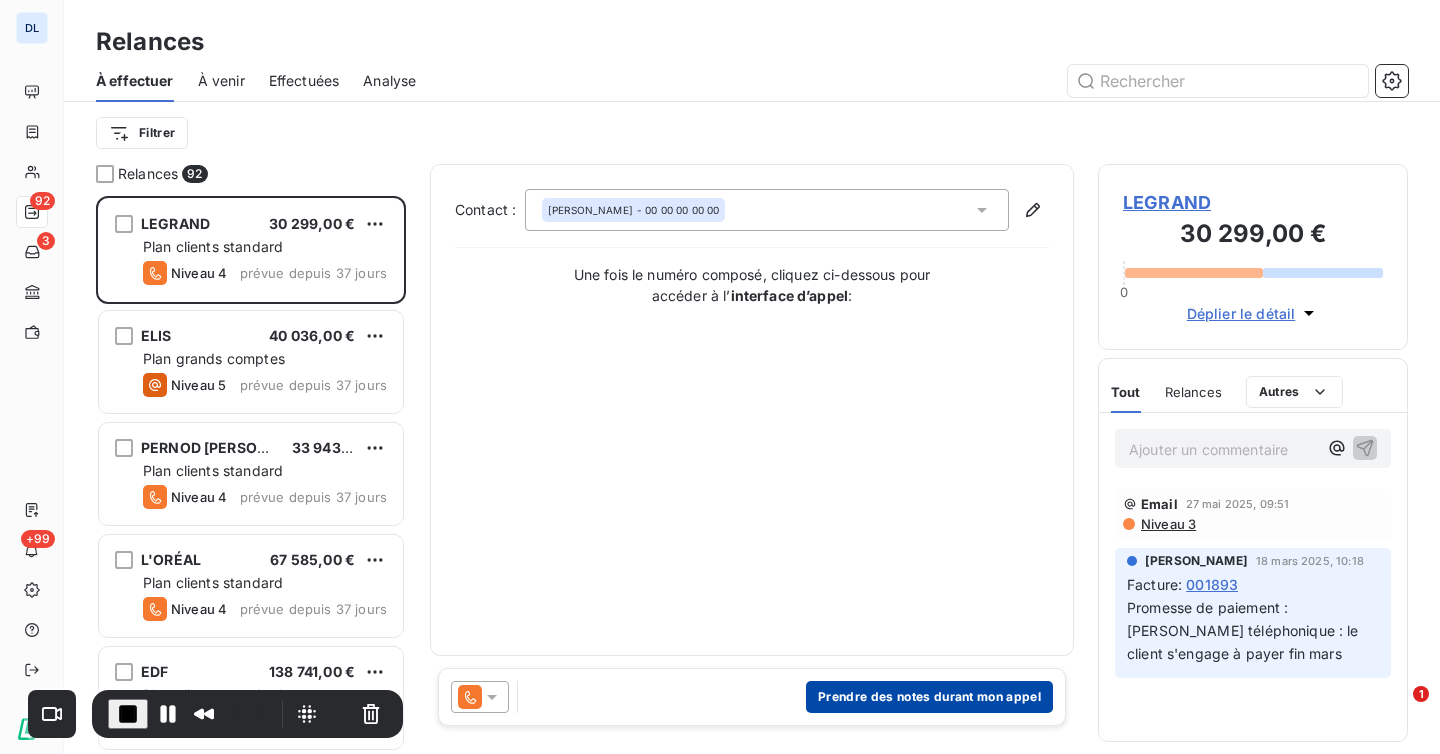 click on "Prendre des notes durant mon appel" at bounding box center (929, 697) 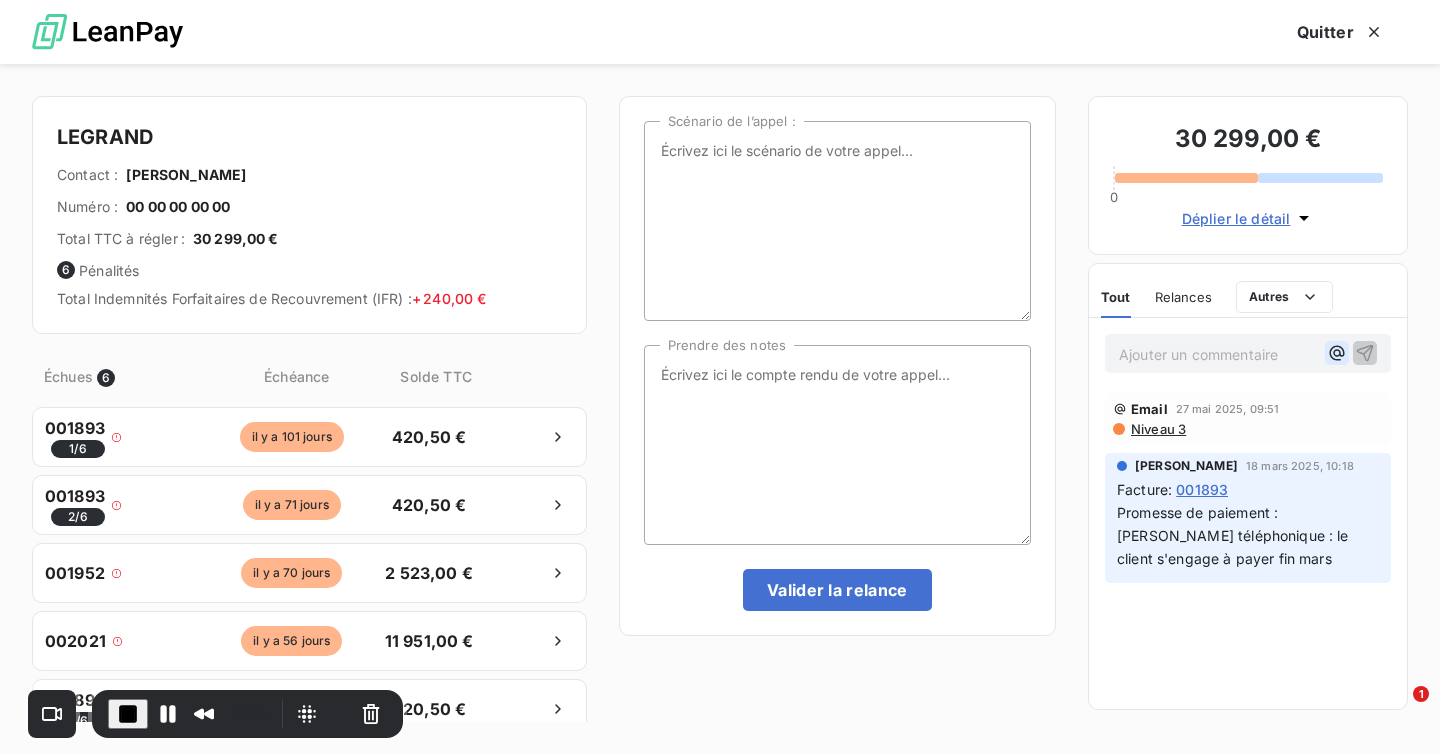 click 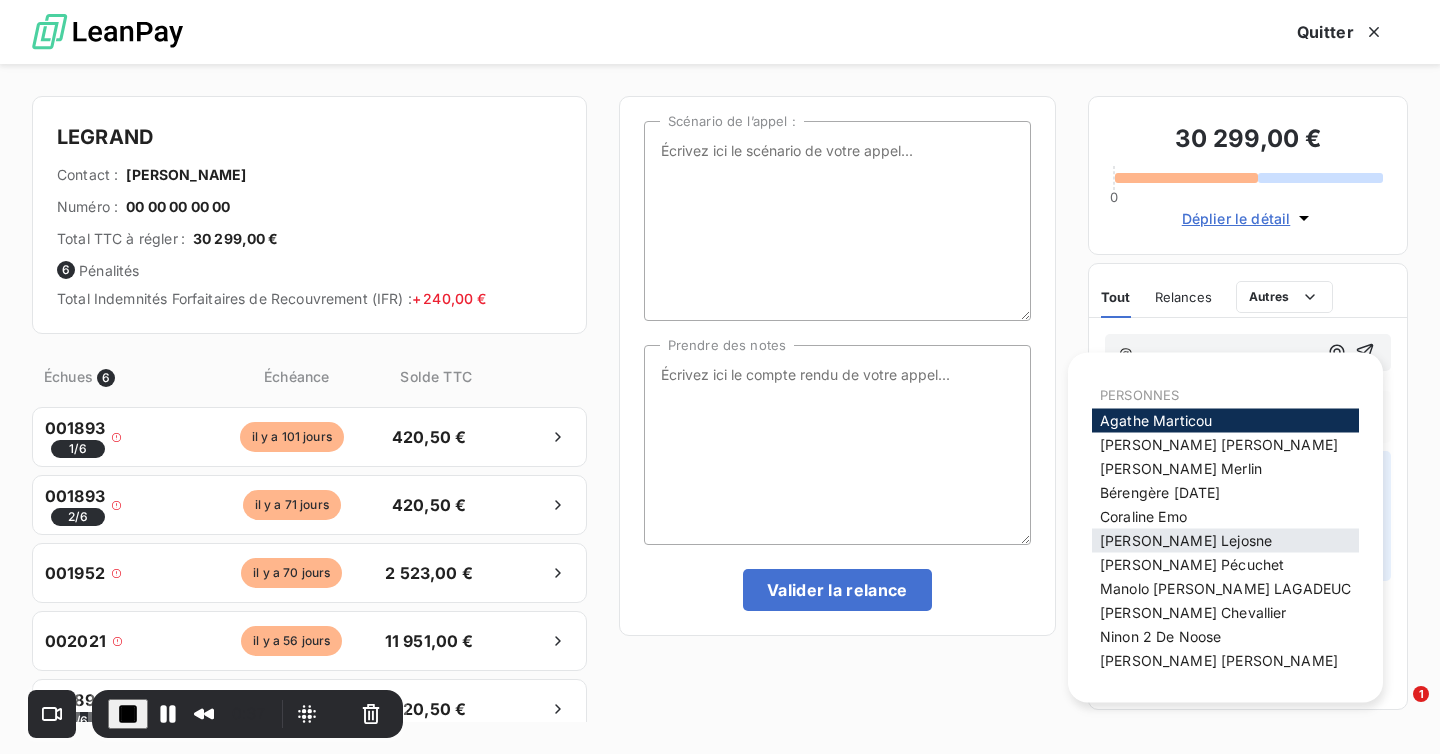 click on "[PERSON_NAME]" at bounding box center (1186, 540) 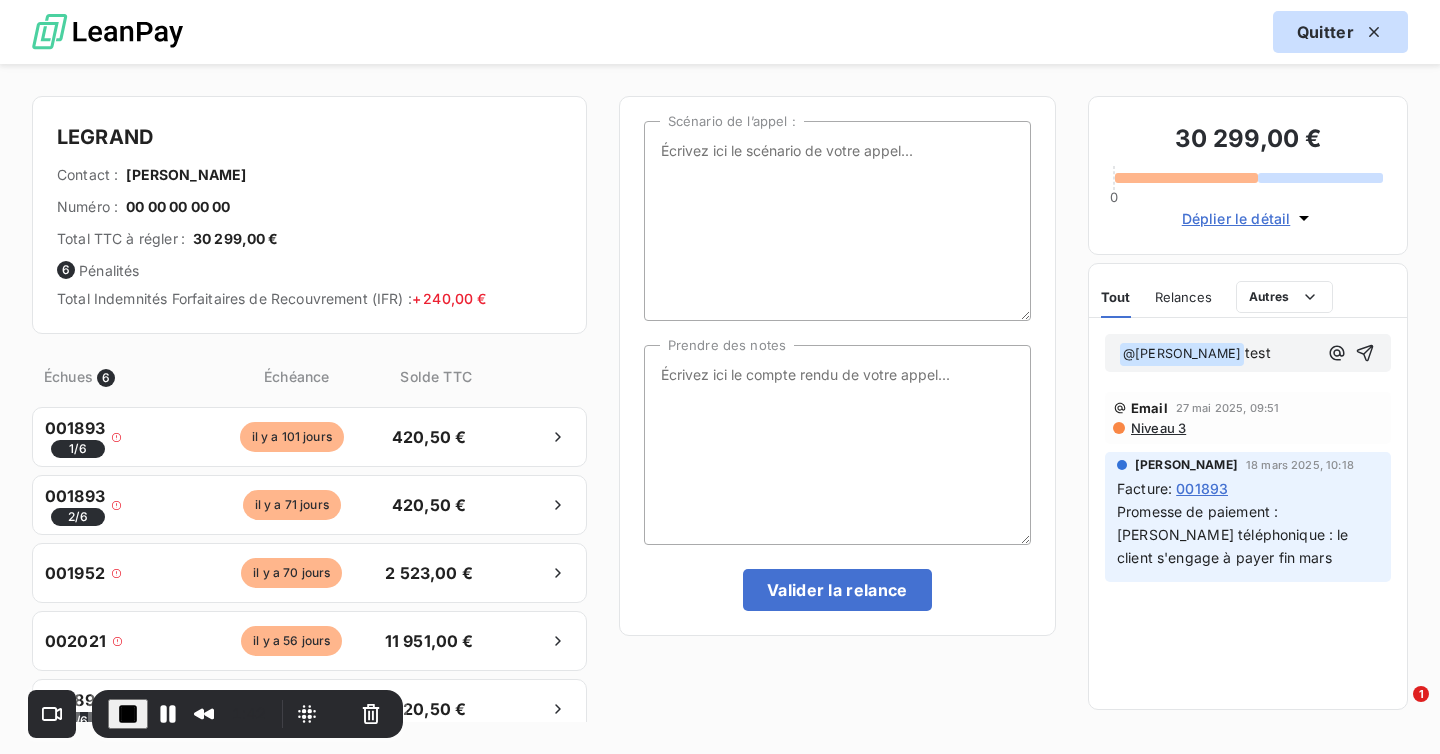 click on "Quitter" at bounding box center (1340, 32) 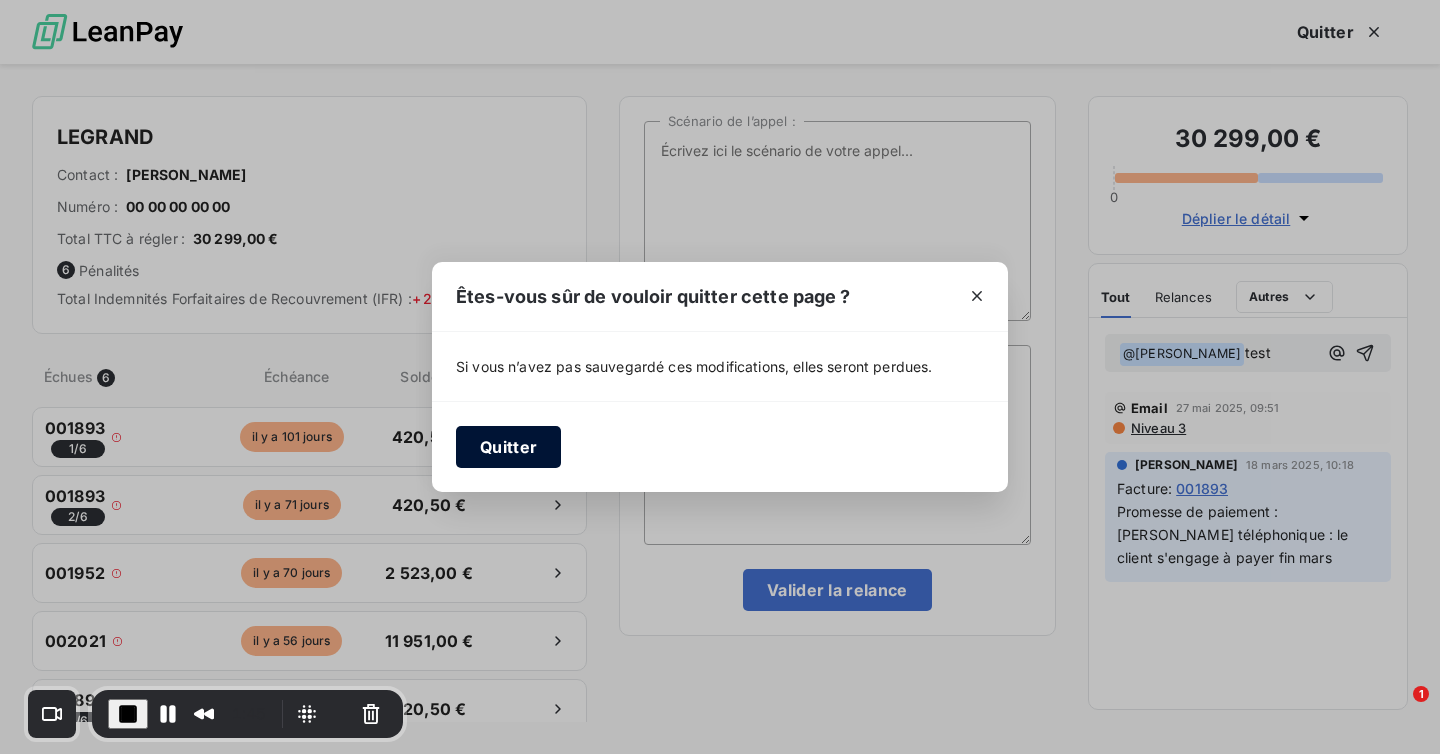 click on "Quitter" at bounding box center [508, 447] 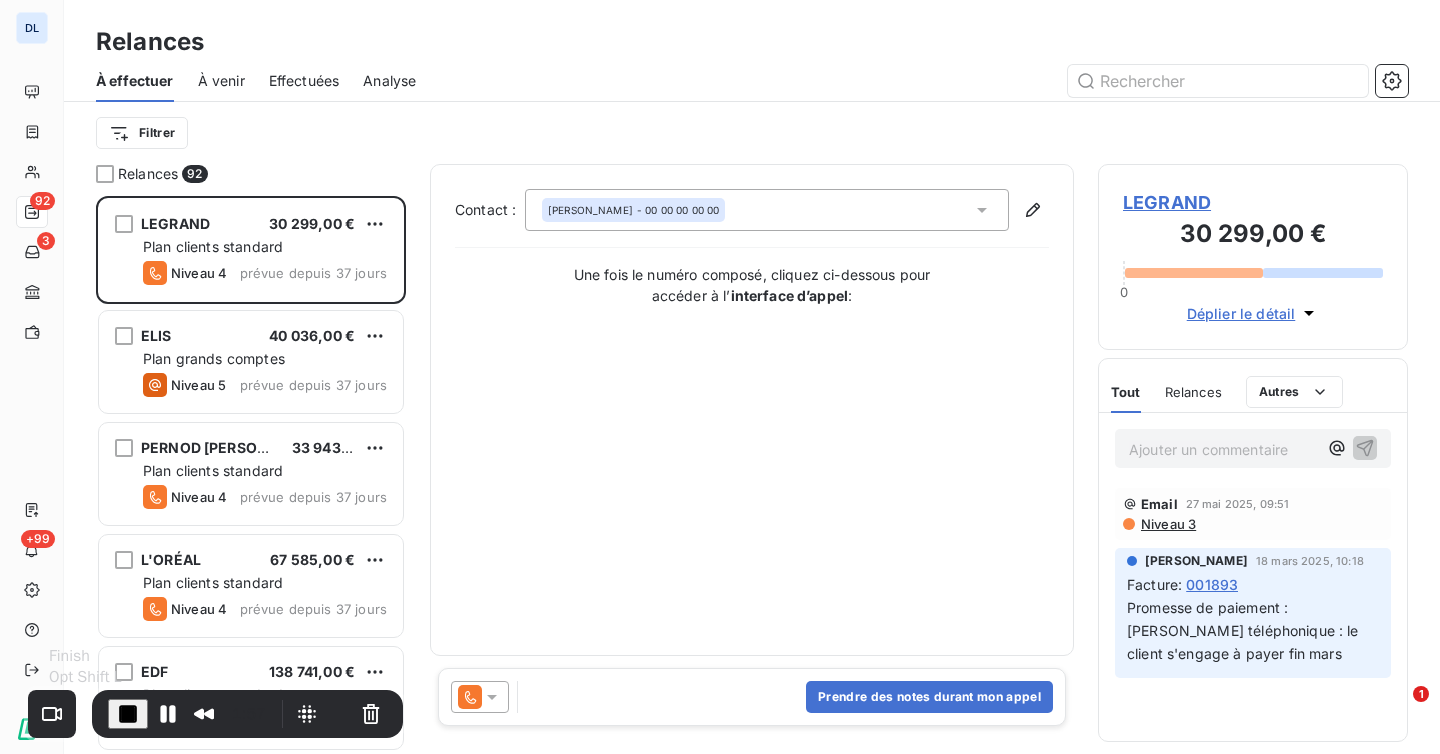 click at bounding box center (128, 714) 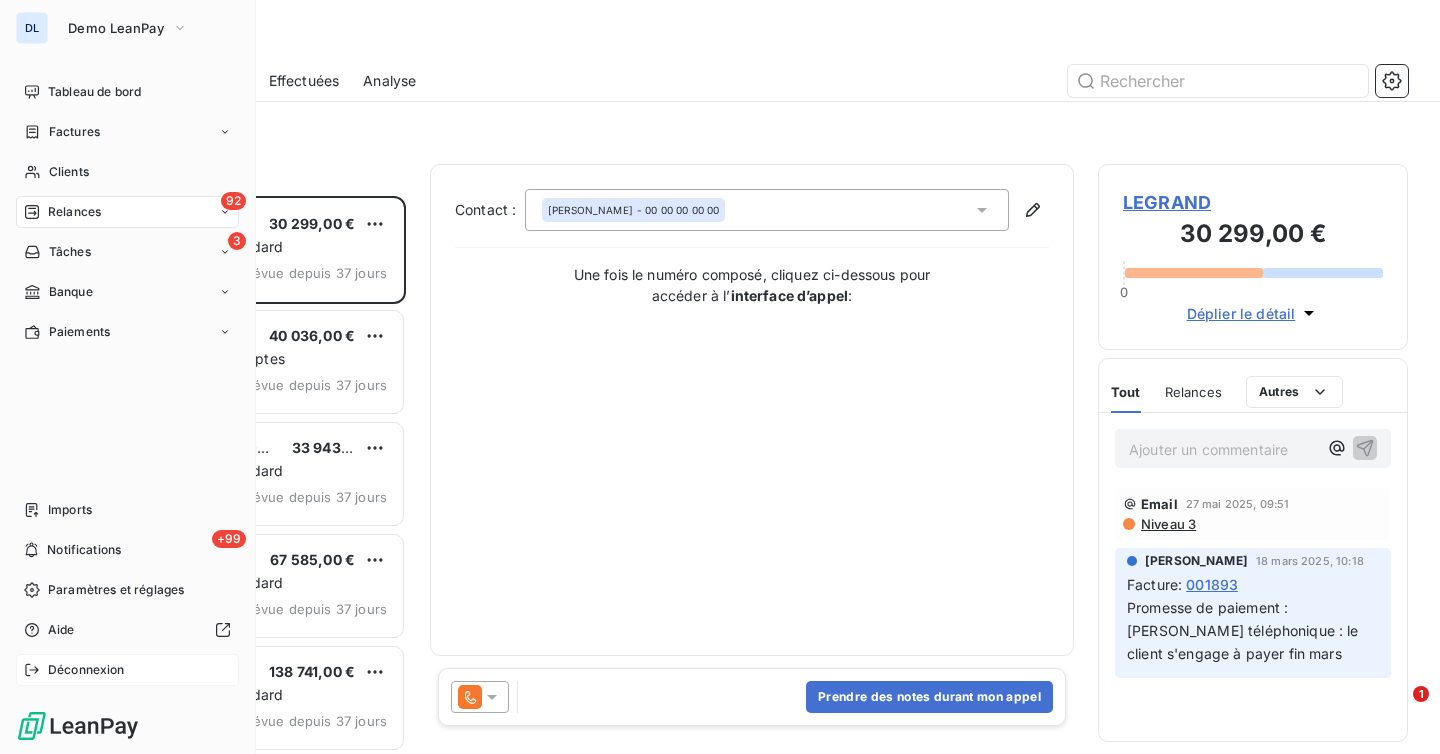 click on "Déconnexion" at bounding box center (127, 670) 